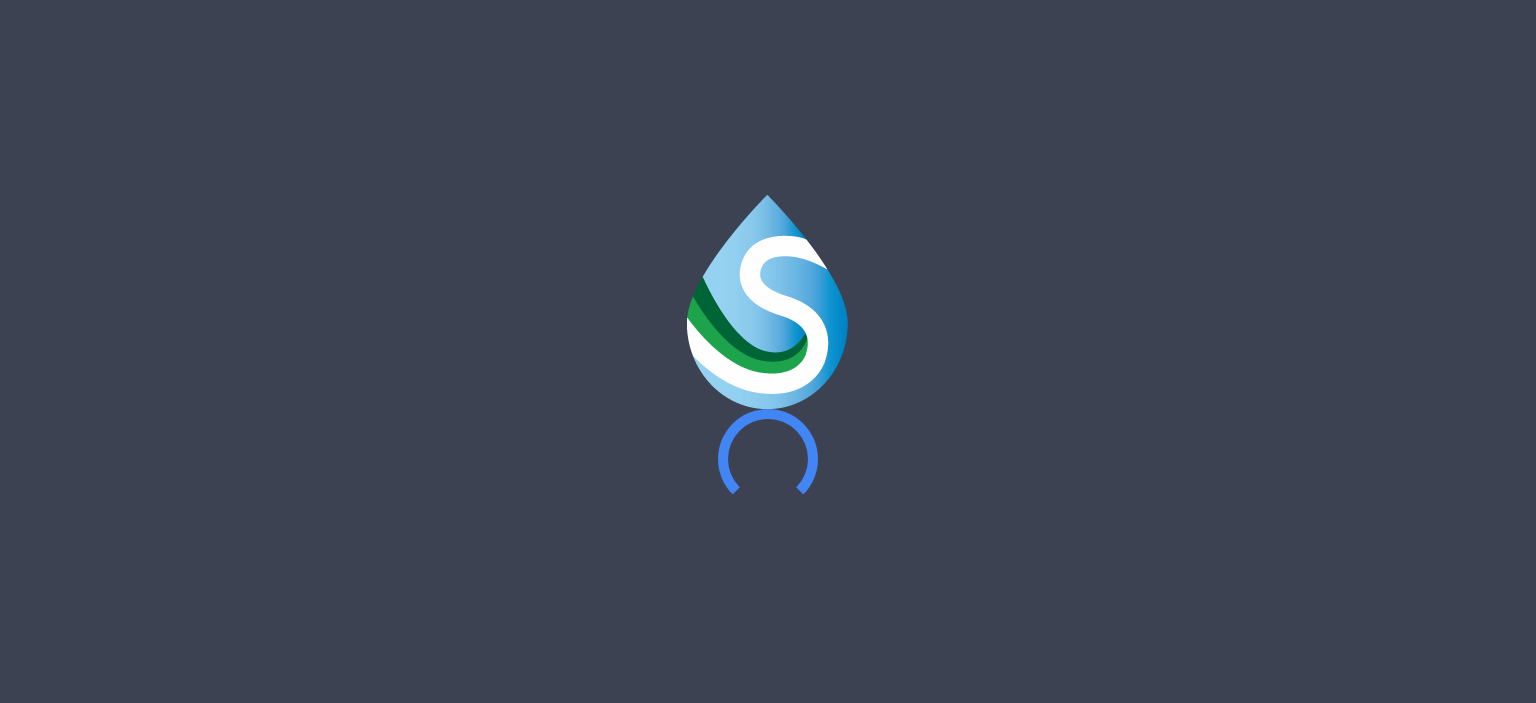 scroll, scrollTop: 0, scrollLeft: 0, axis: both 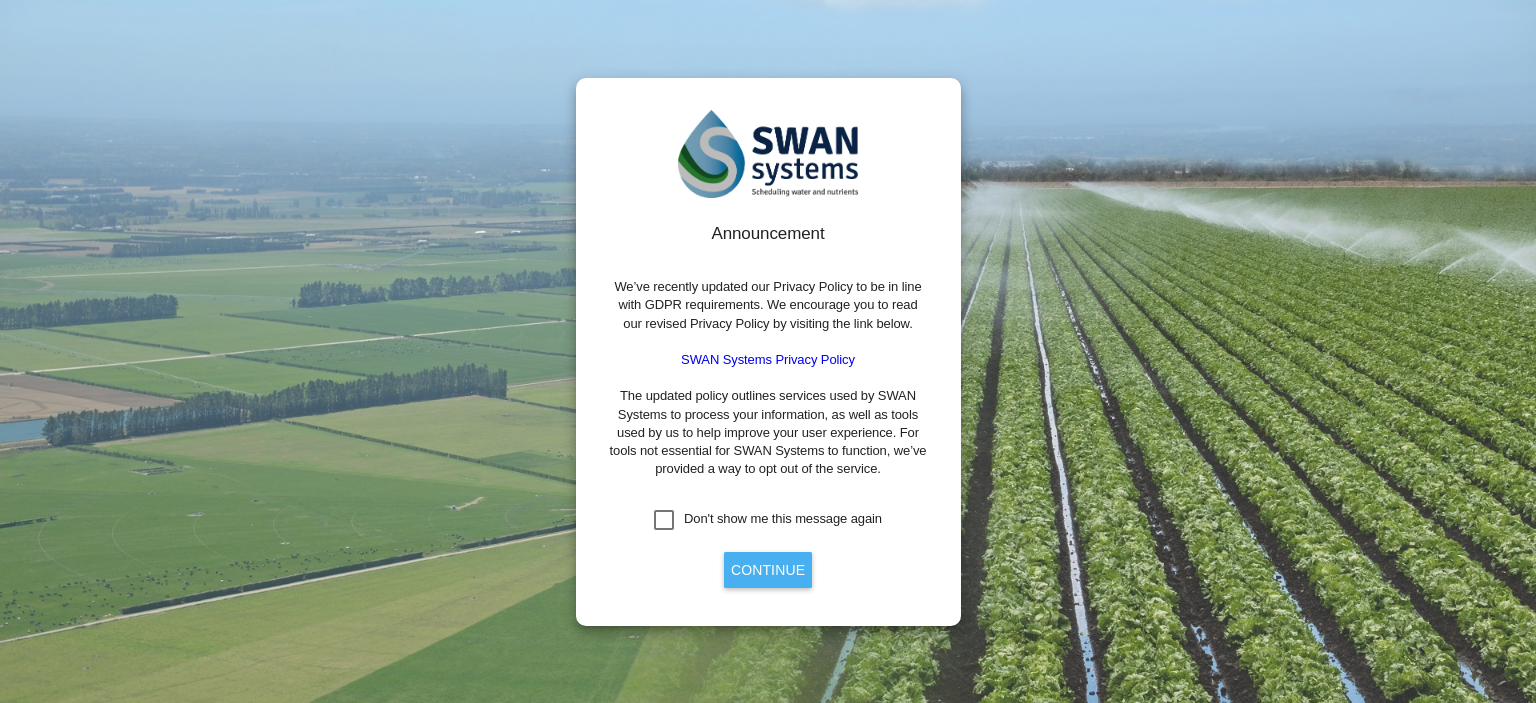 click on "Continue" at bounding box center (768, 570) 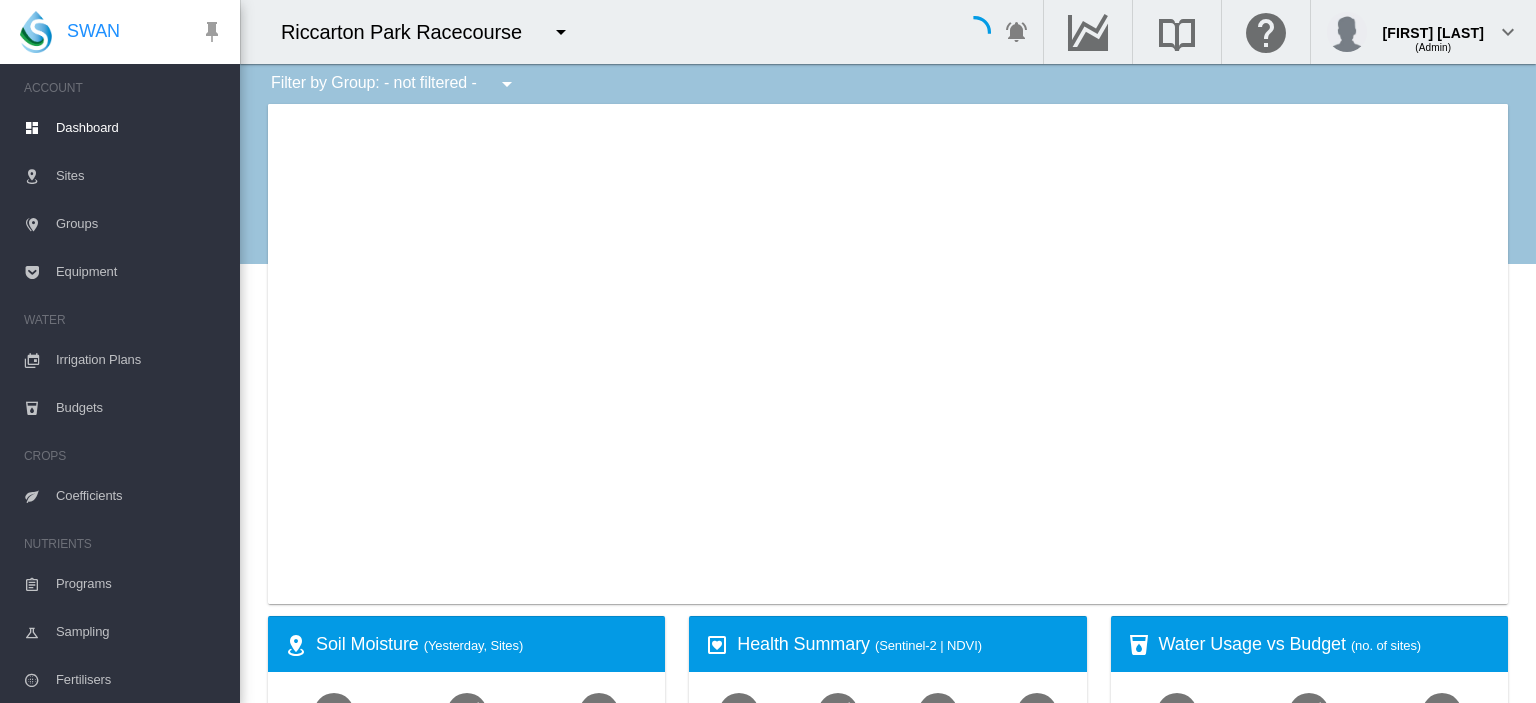 select on "**********" 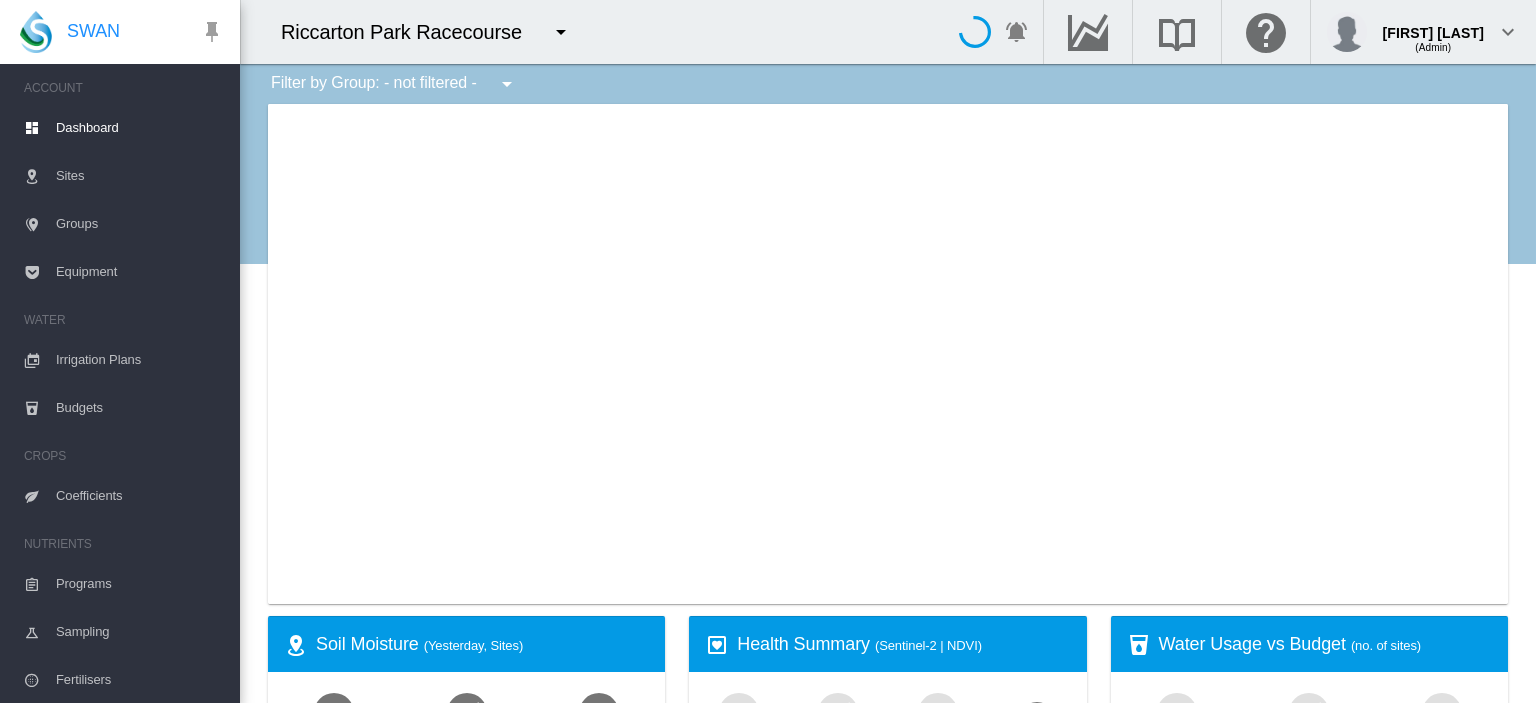 type on "**********" 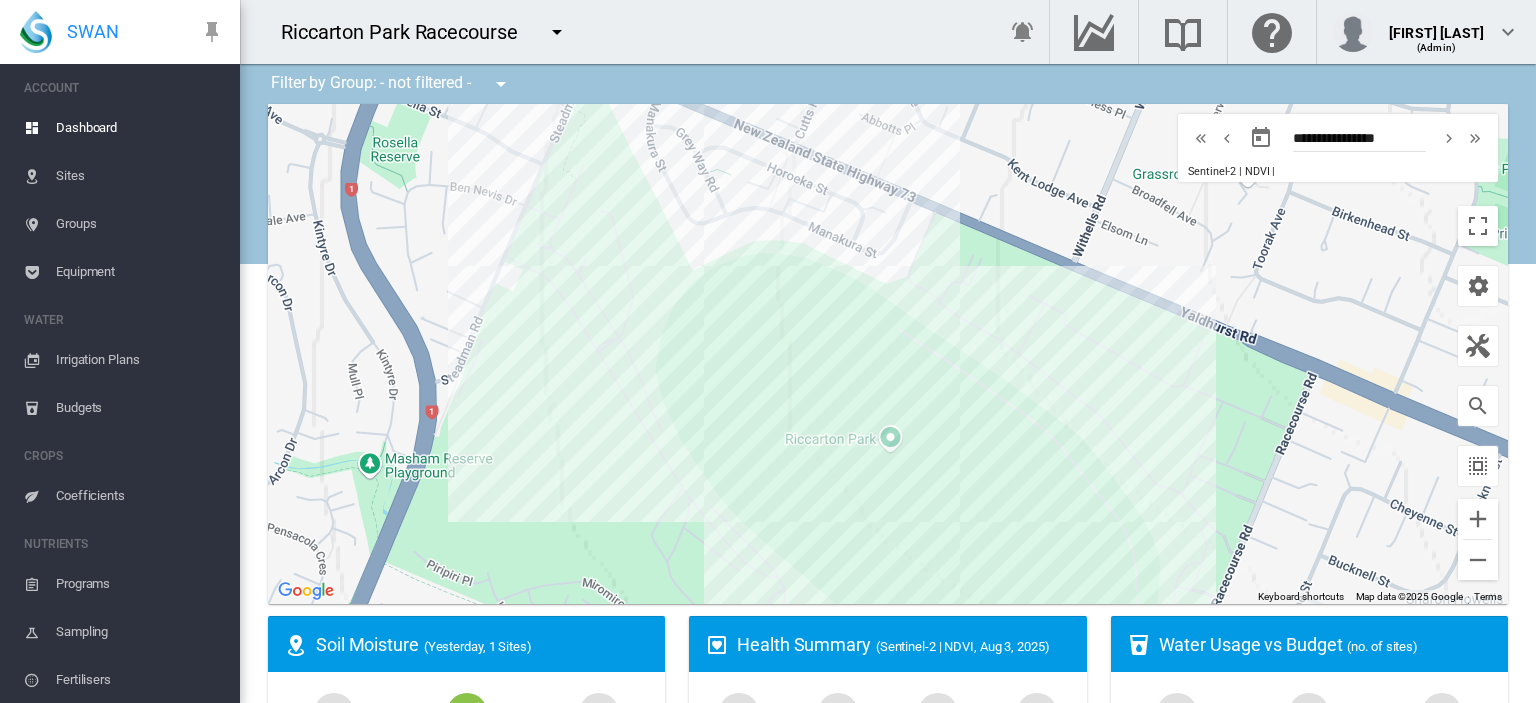 drag, startPoint x: 775, startPoint y: 459, endPoint x: 598, endPoint y: 391, distance: 189.61276 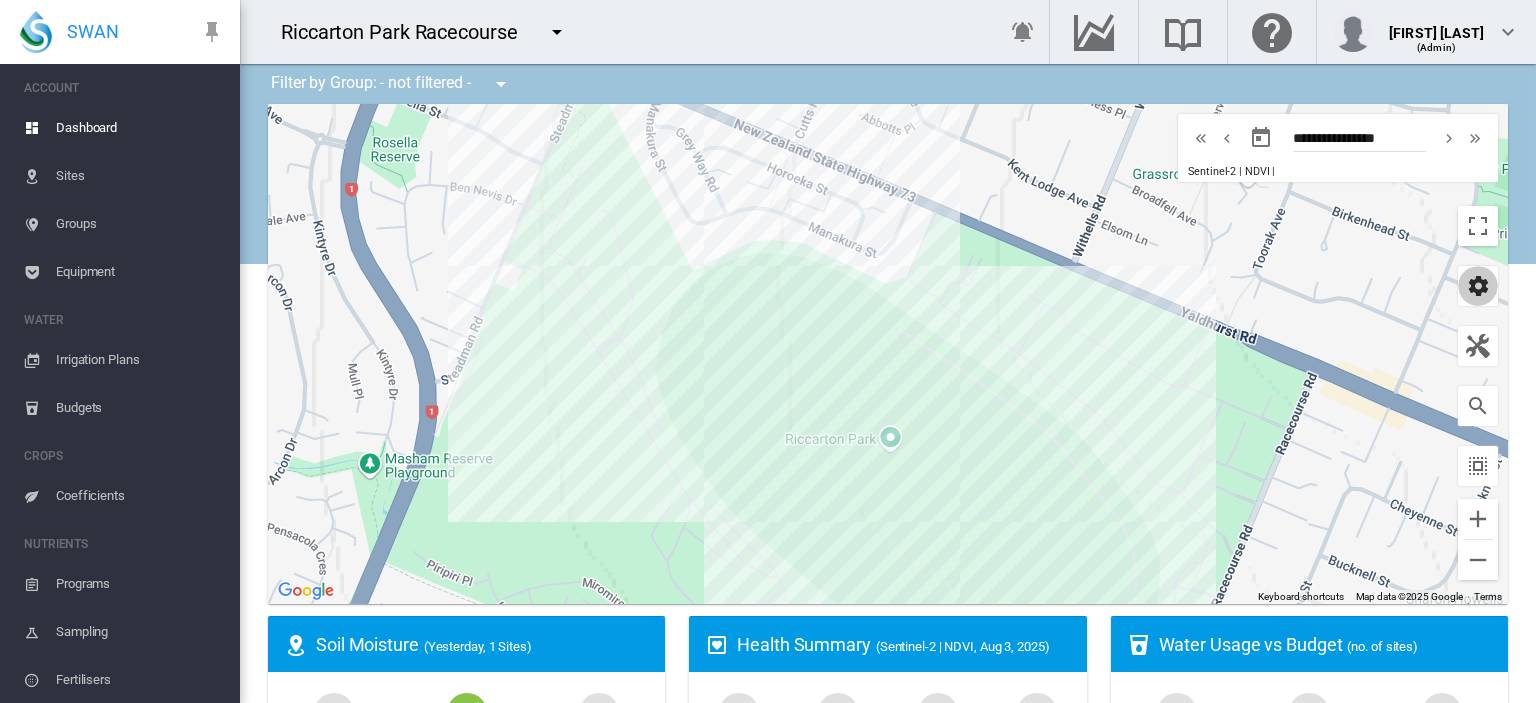 click at bounding box center (1478, 286) 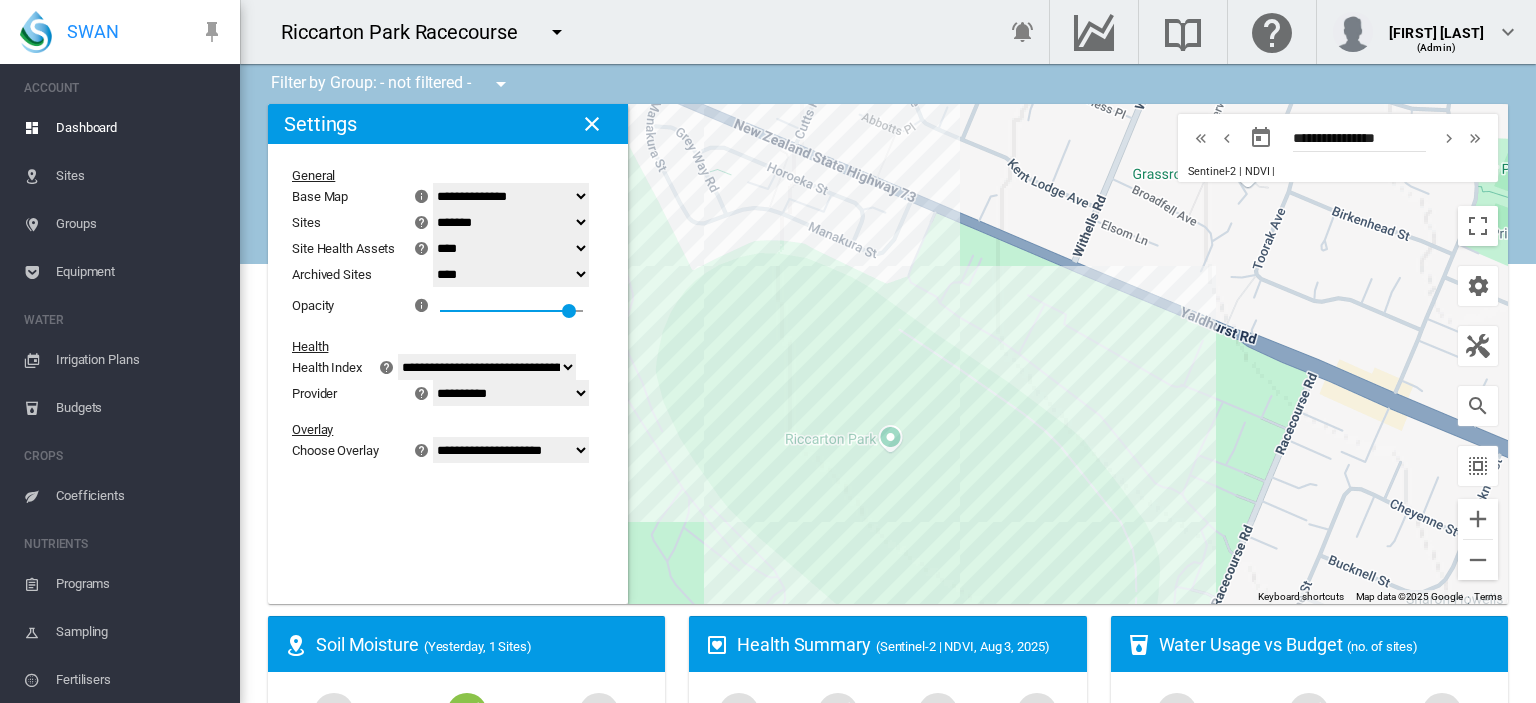 click on "**********" 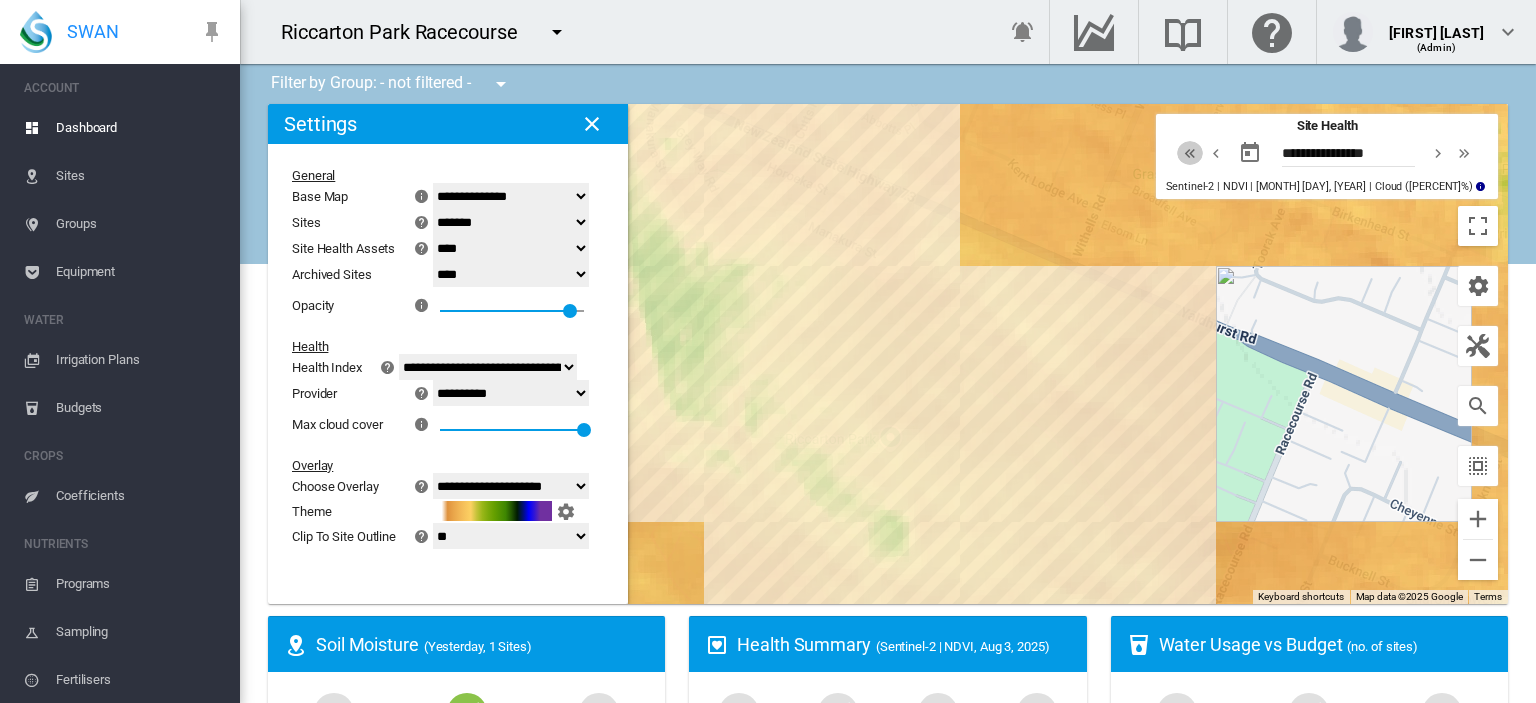 click at bounding box center [1190, 153] 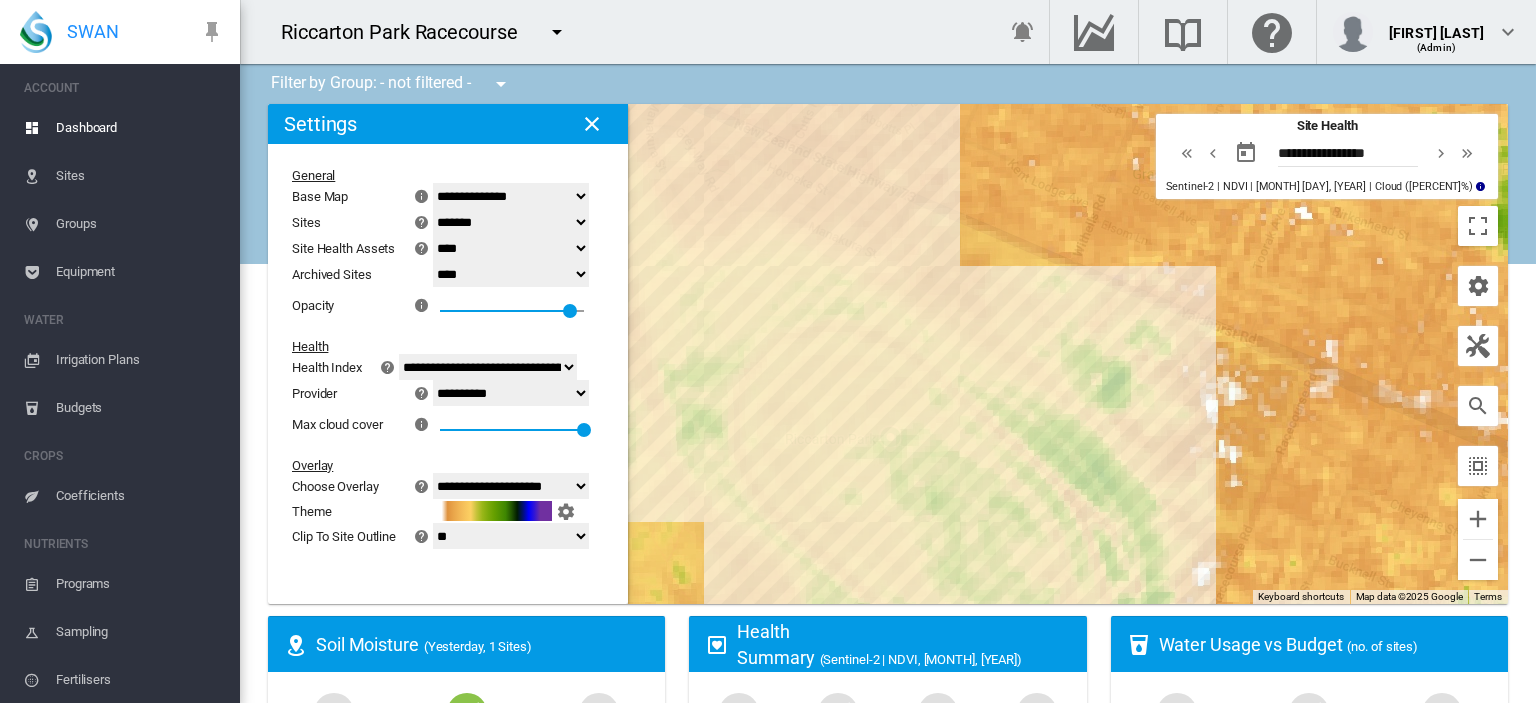 click at bounding box center [1187, 153] 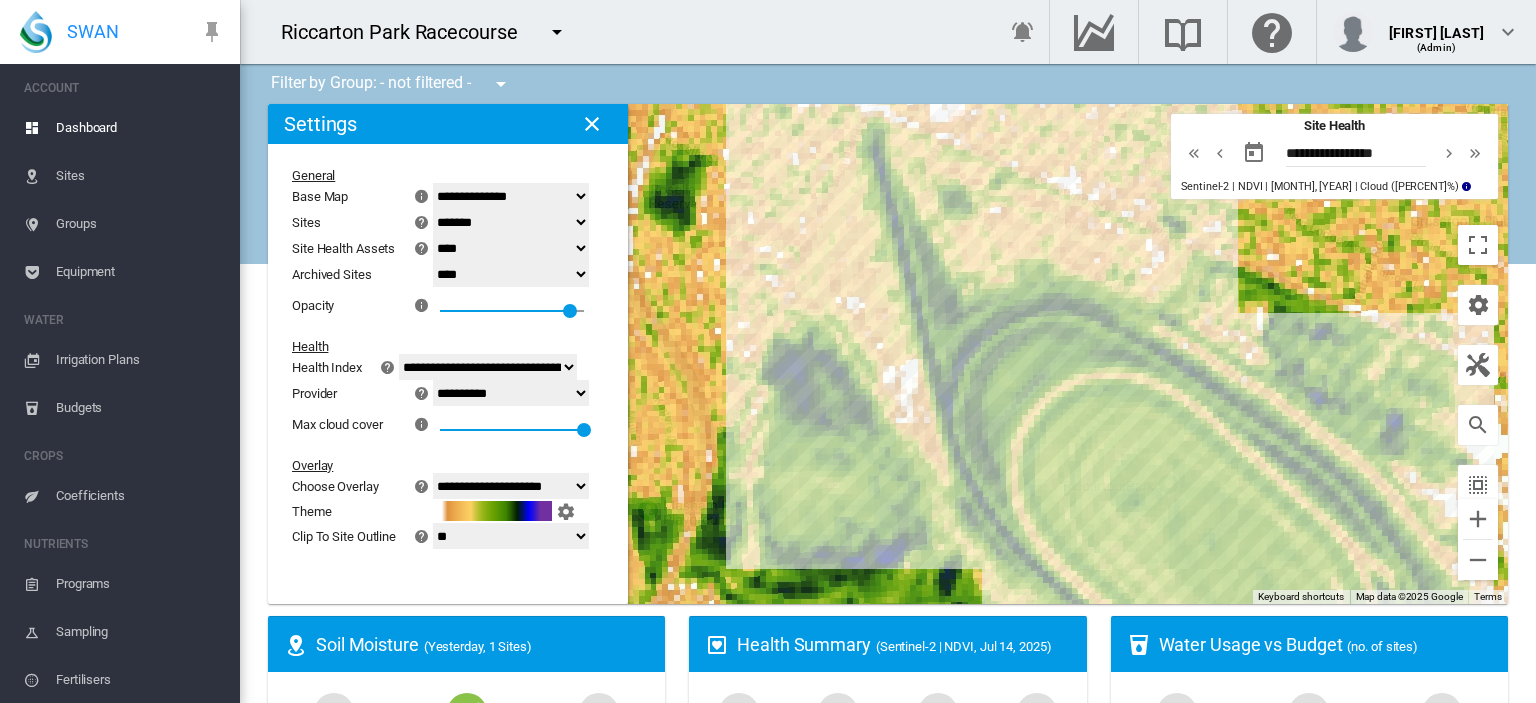 drag, startPoint x: 699, startPoint y: 362, endPoint x: 983, endPoint y: 406, distance: 287.38824 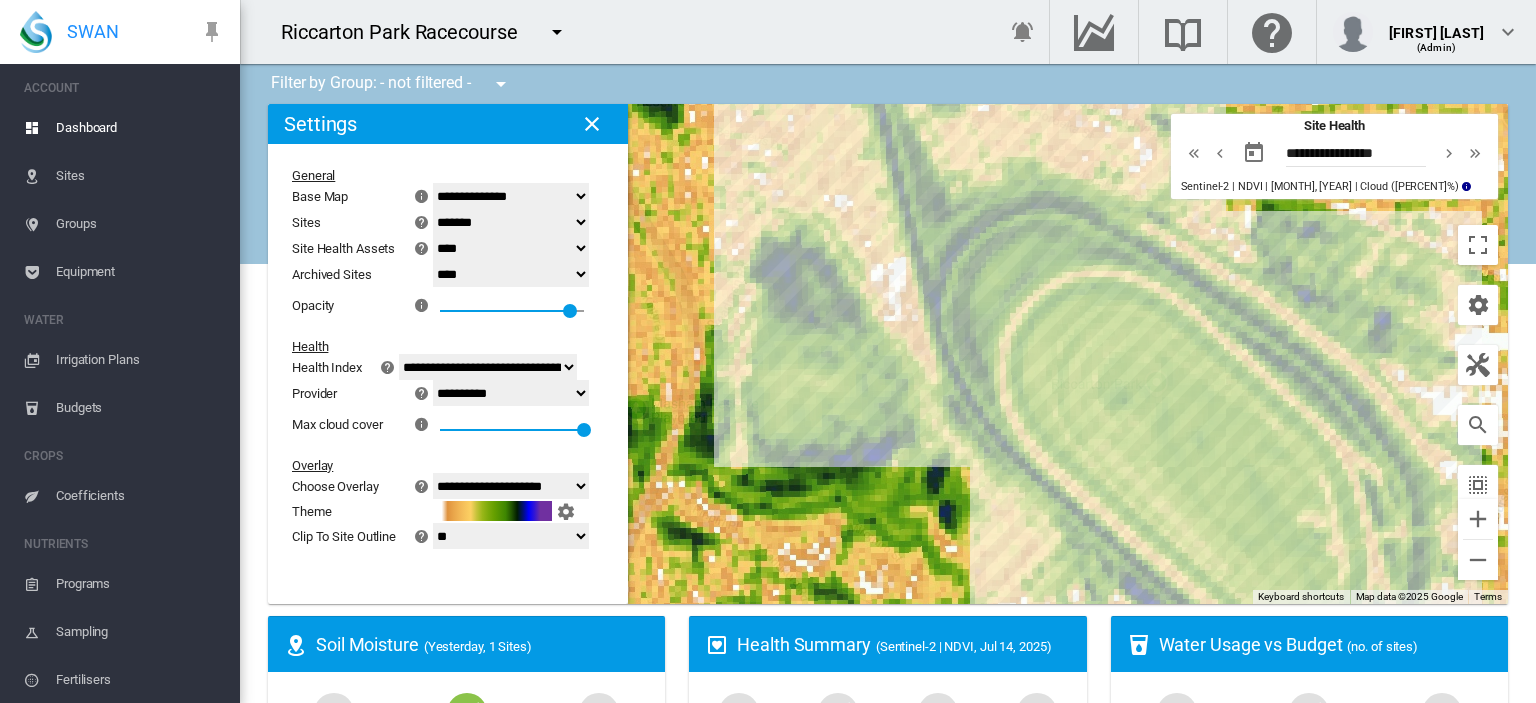 click at bounding box center [1194, 153] 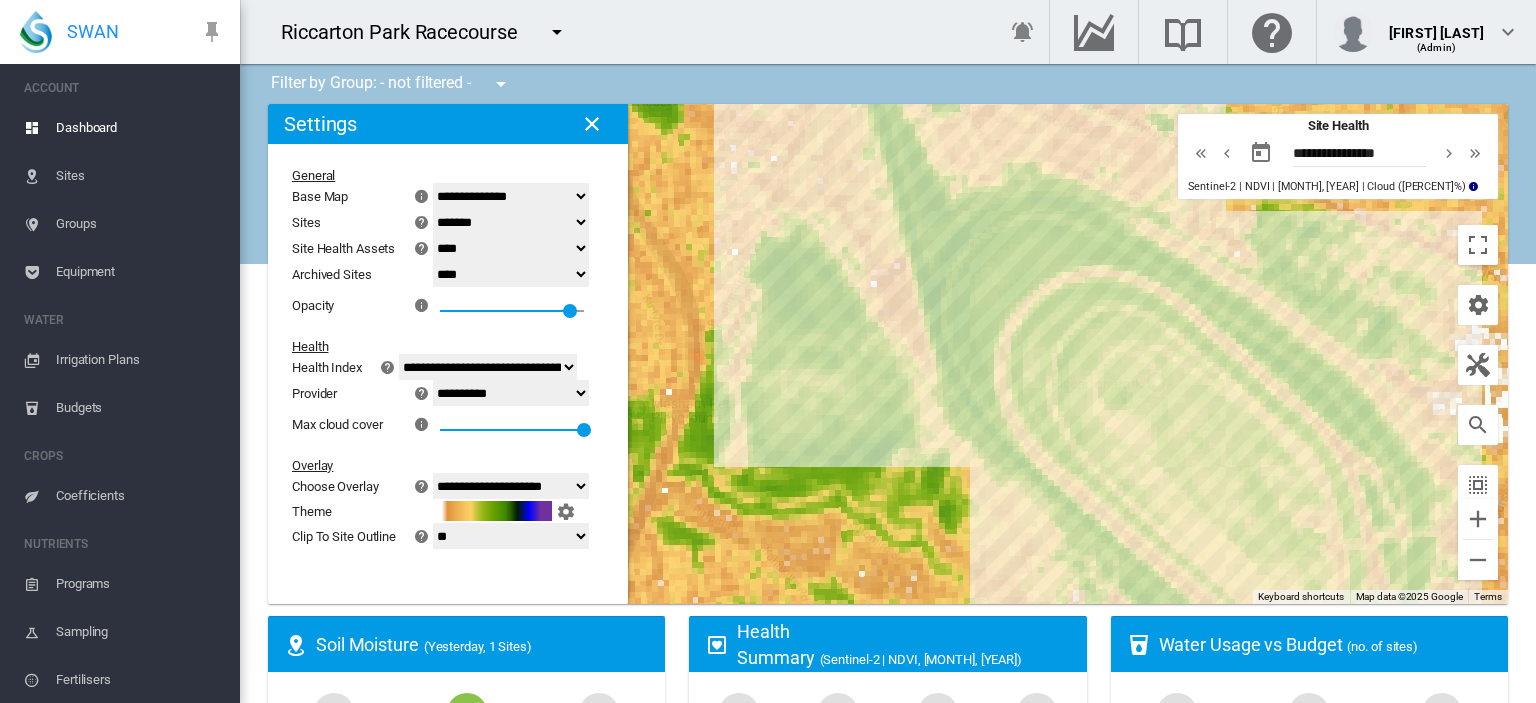 click on "**********" 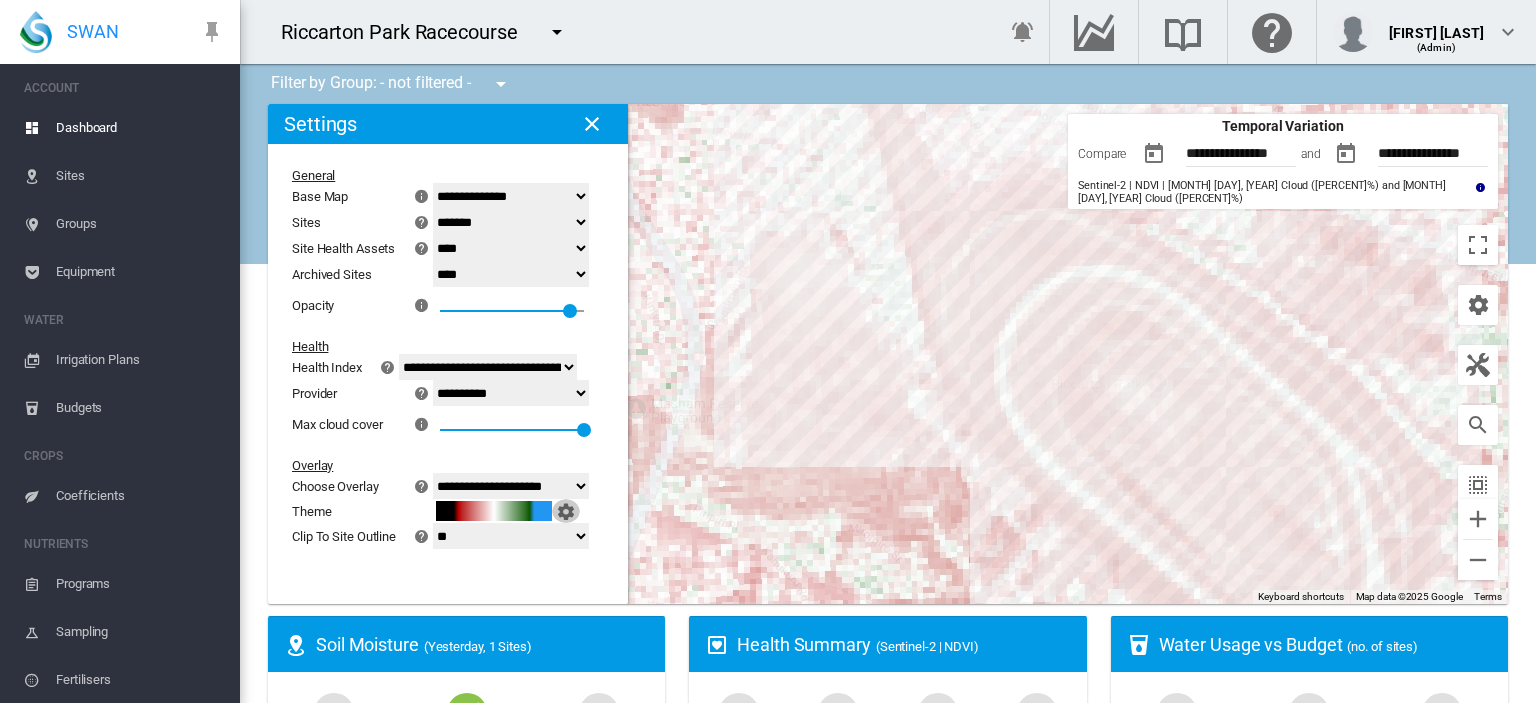 click 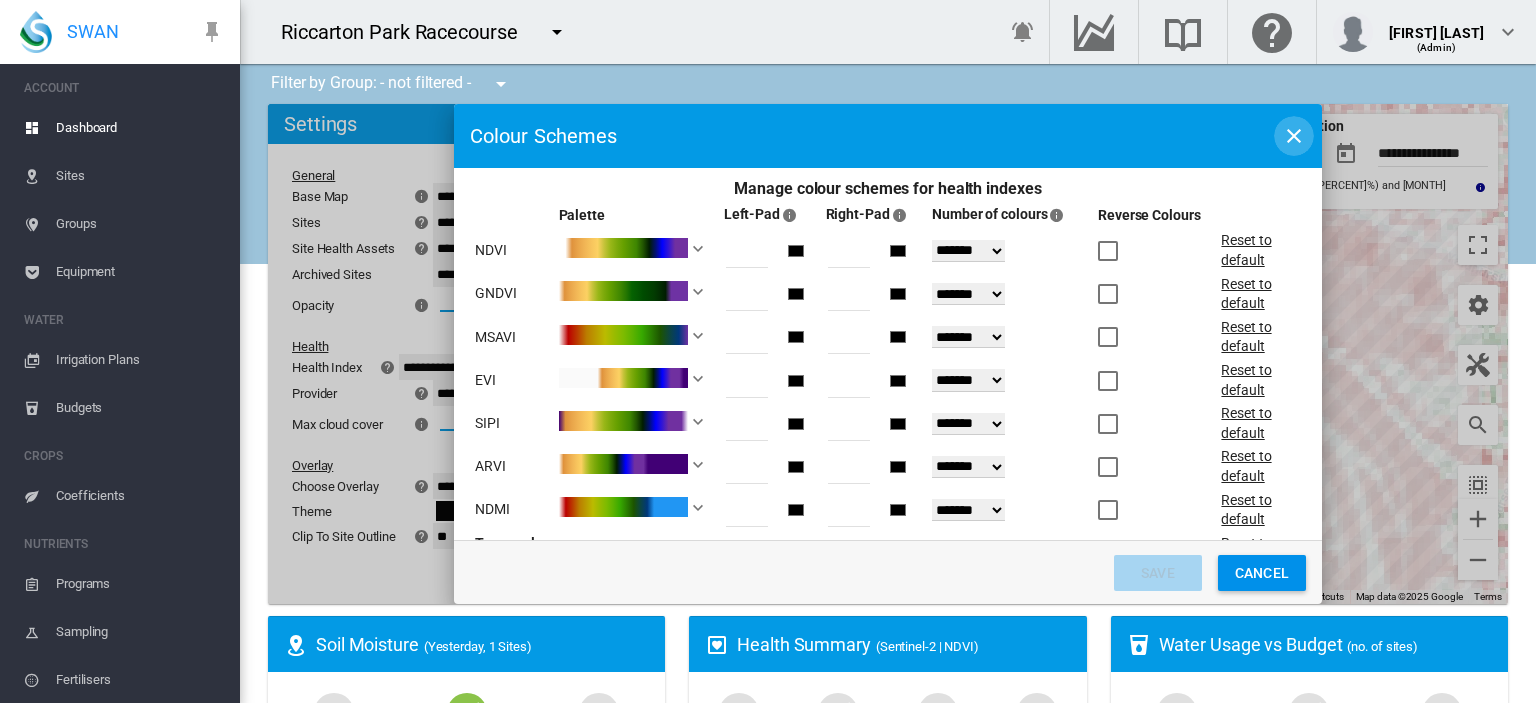 click at bounding box center [1294, 136] 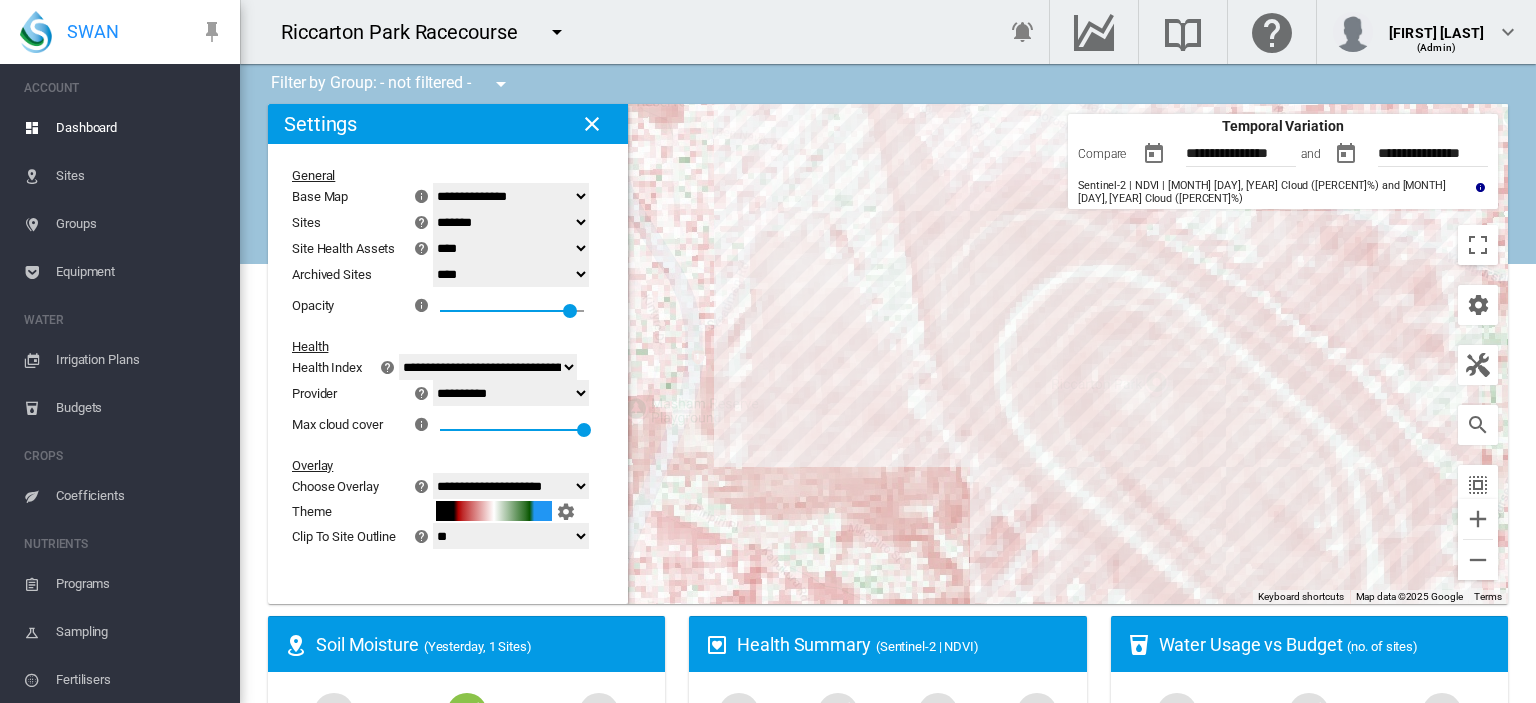 click on "**********" 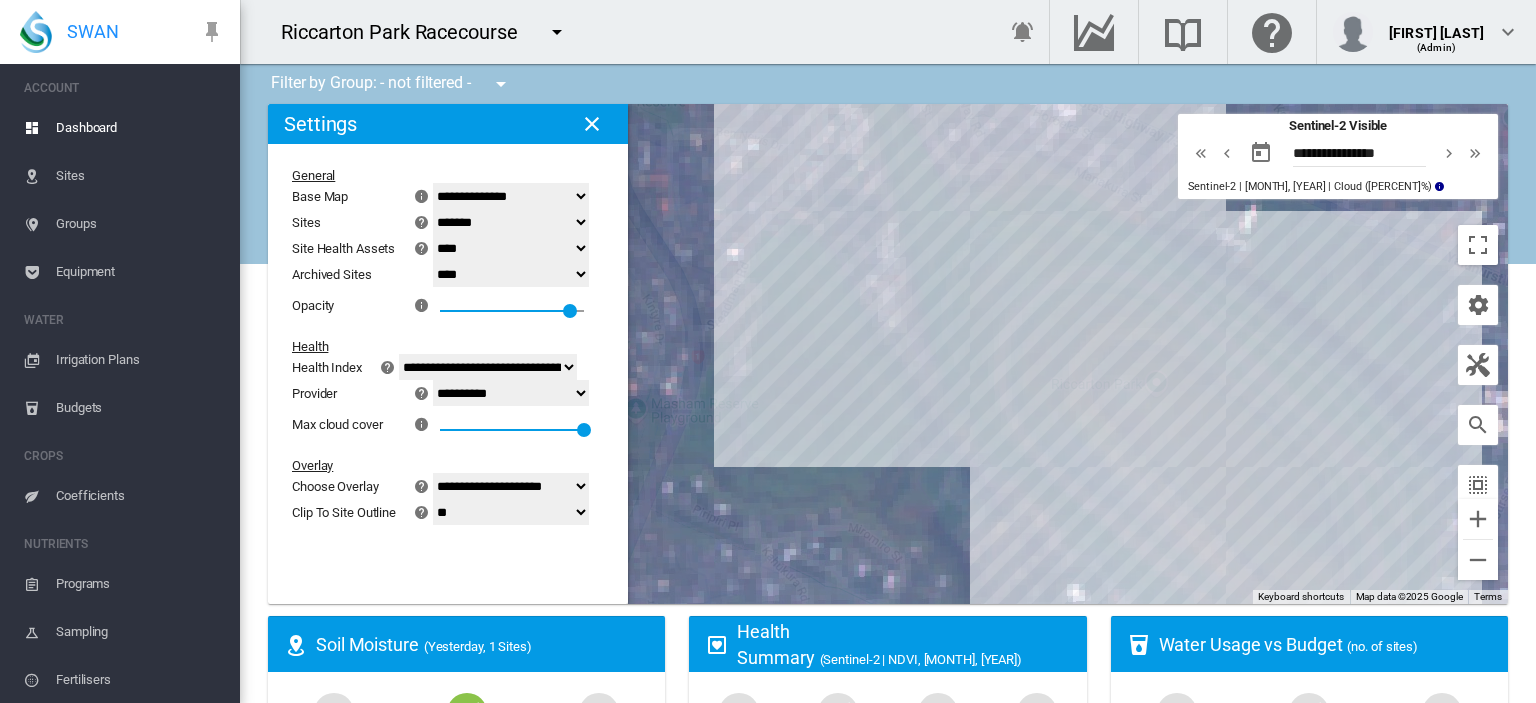 click at bounding box center [1201, 153] 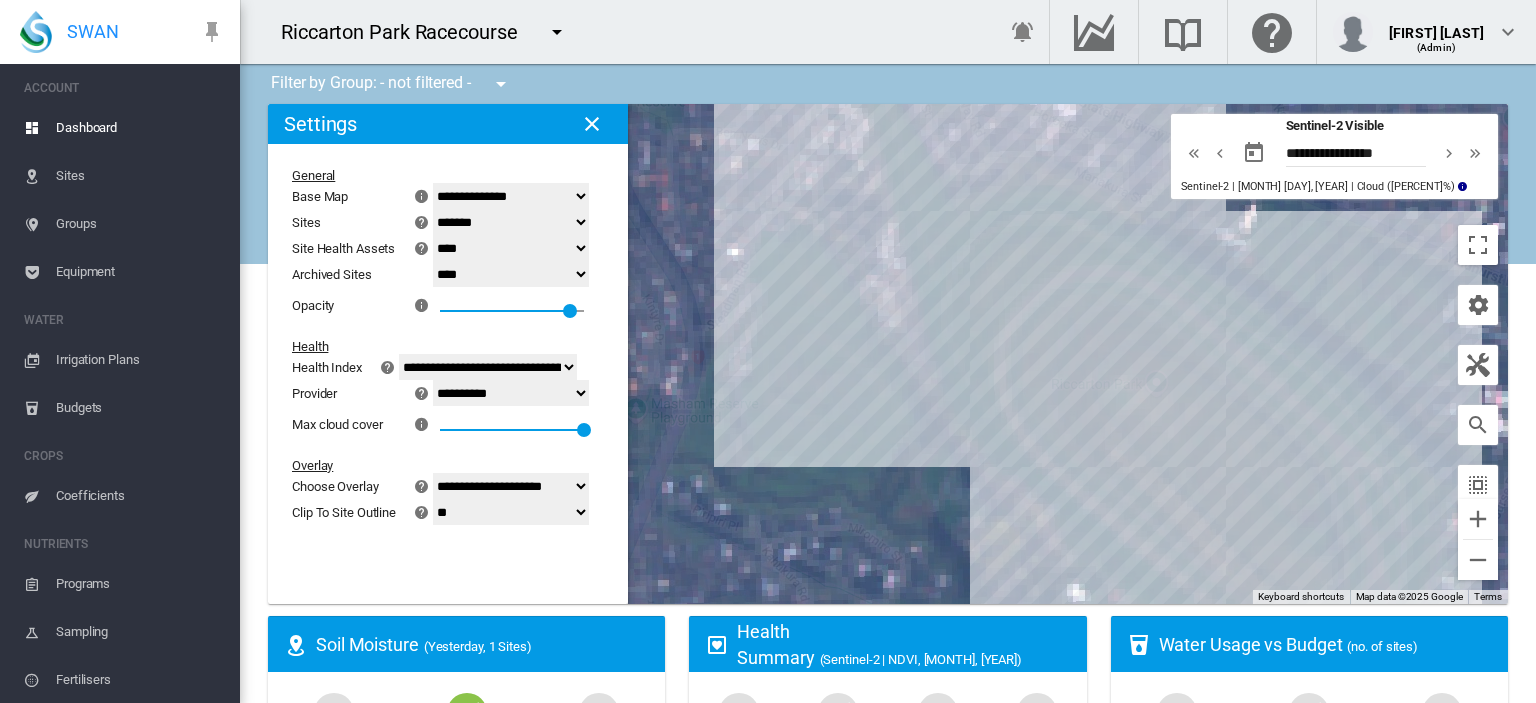 click at bounding box center [1194, 153] 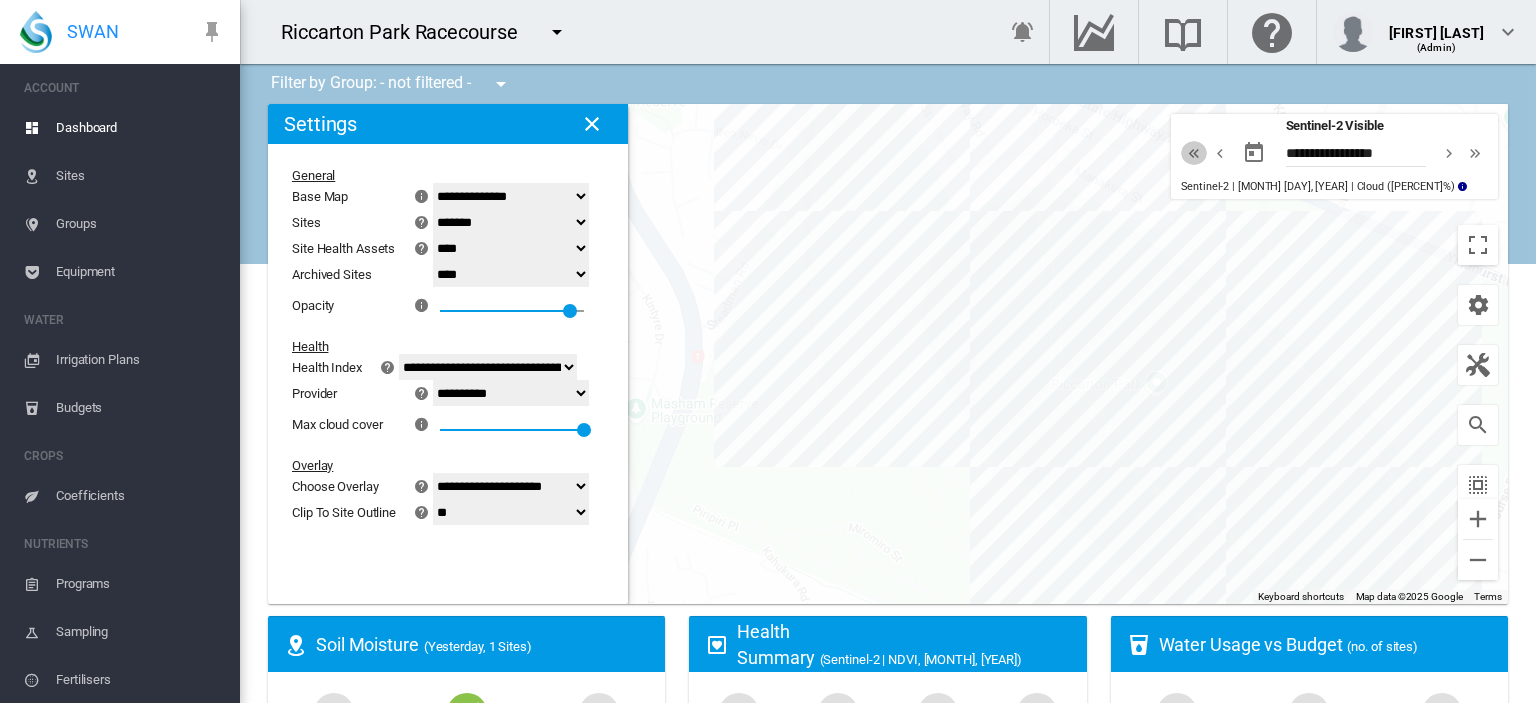click at bounding box center [1194, 153] 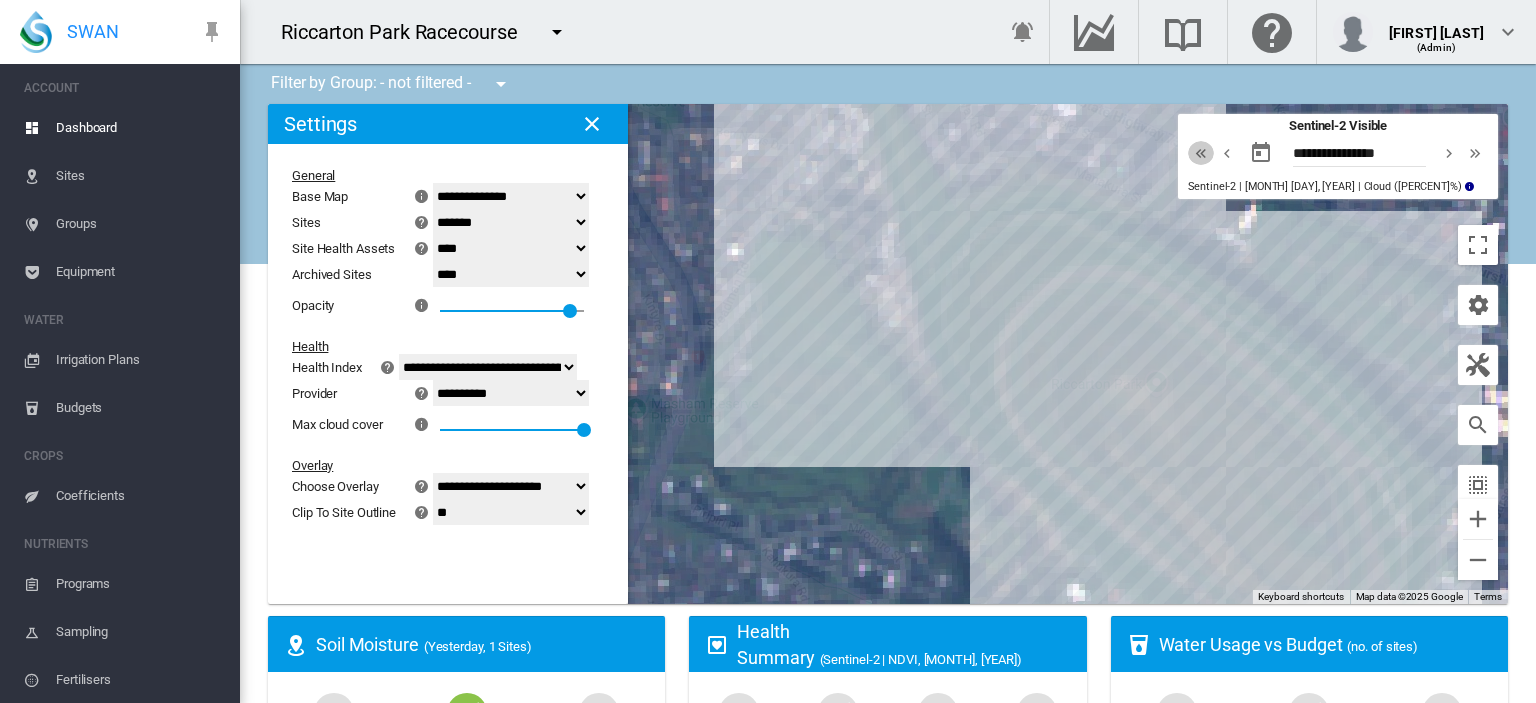 click at bounding box center [1201, 153] 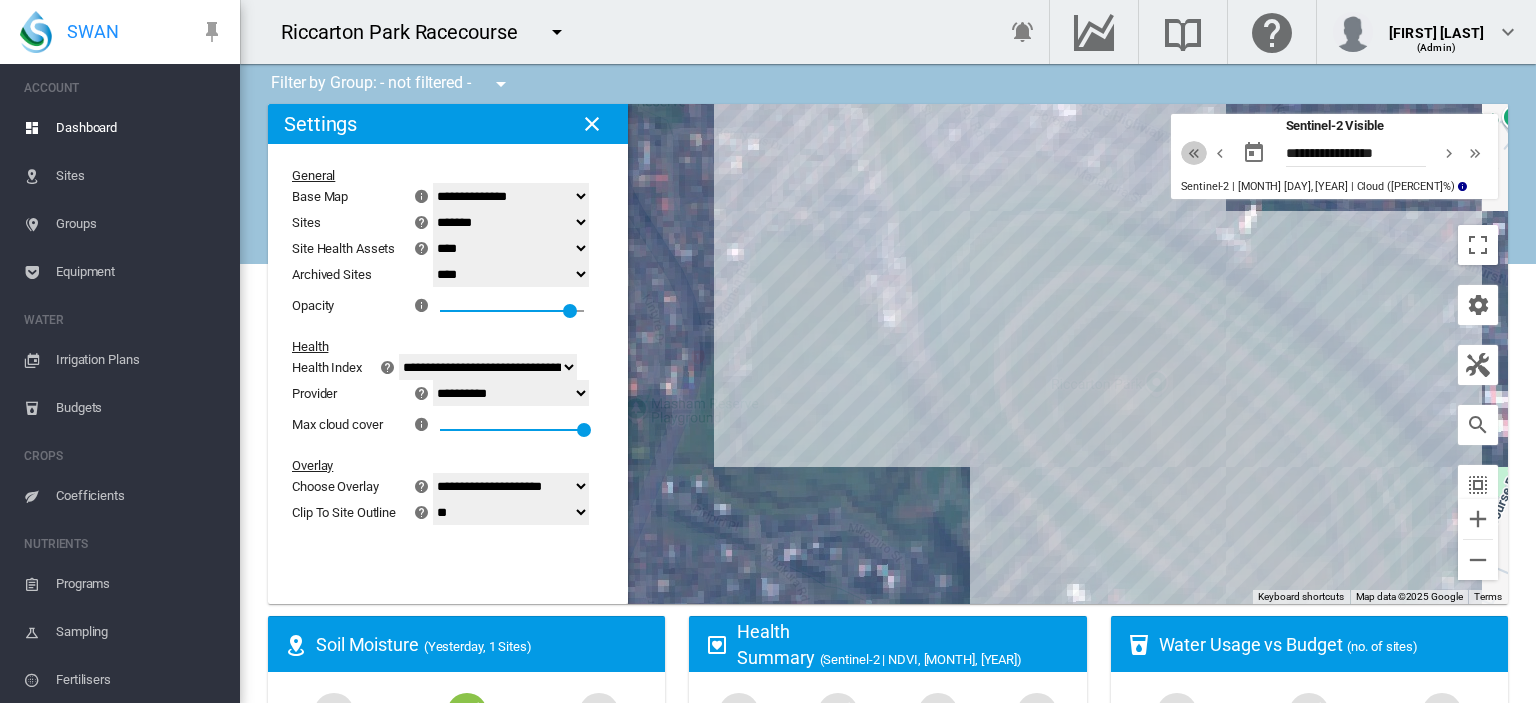 click at bounding box center (1194, 153) 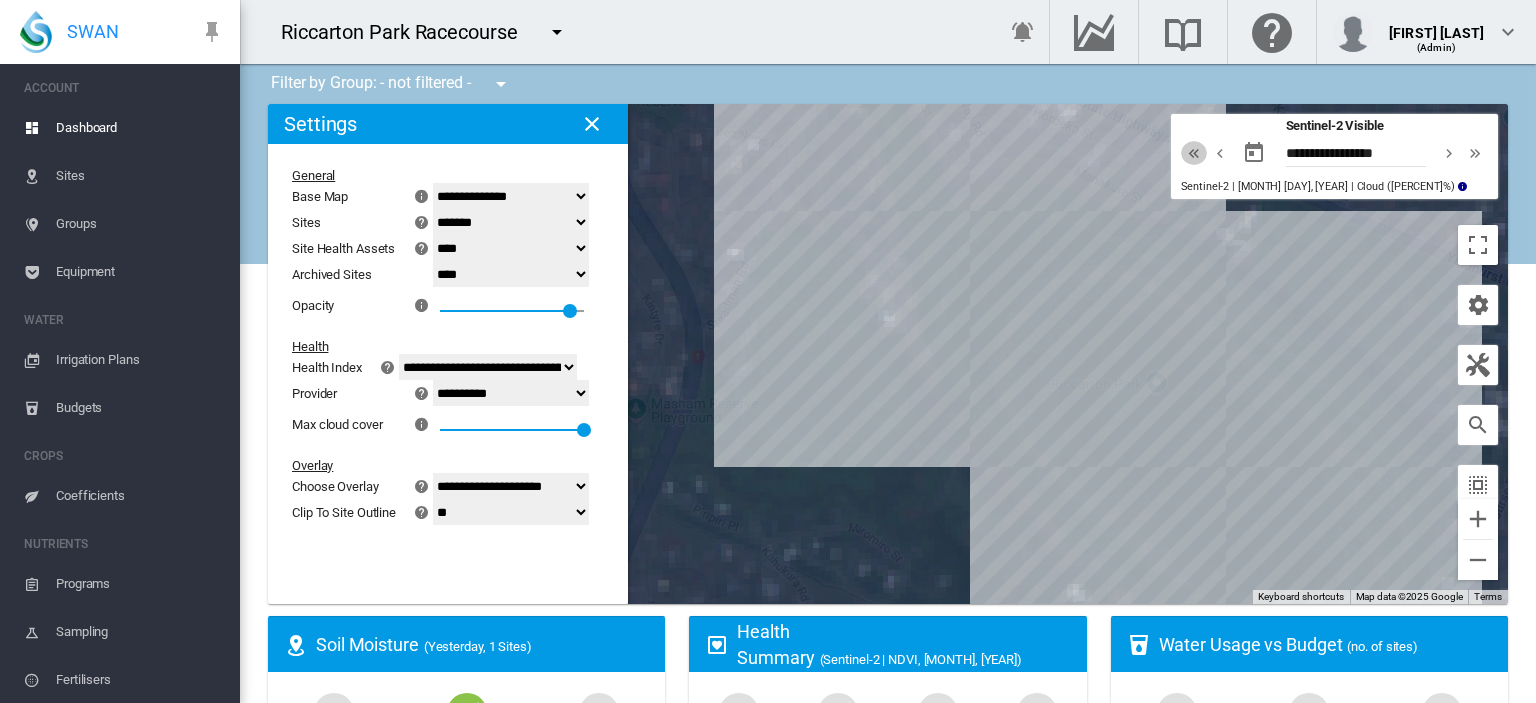 click at bounding box center (1194, 153) 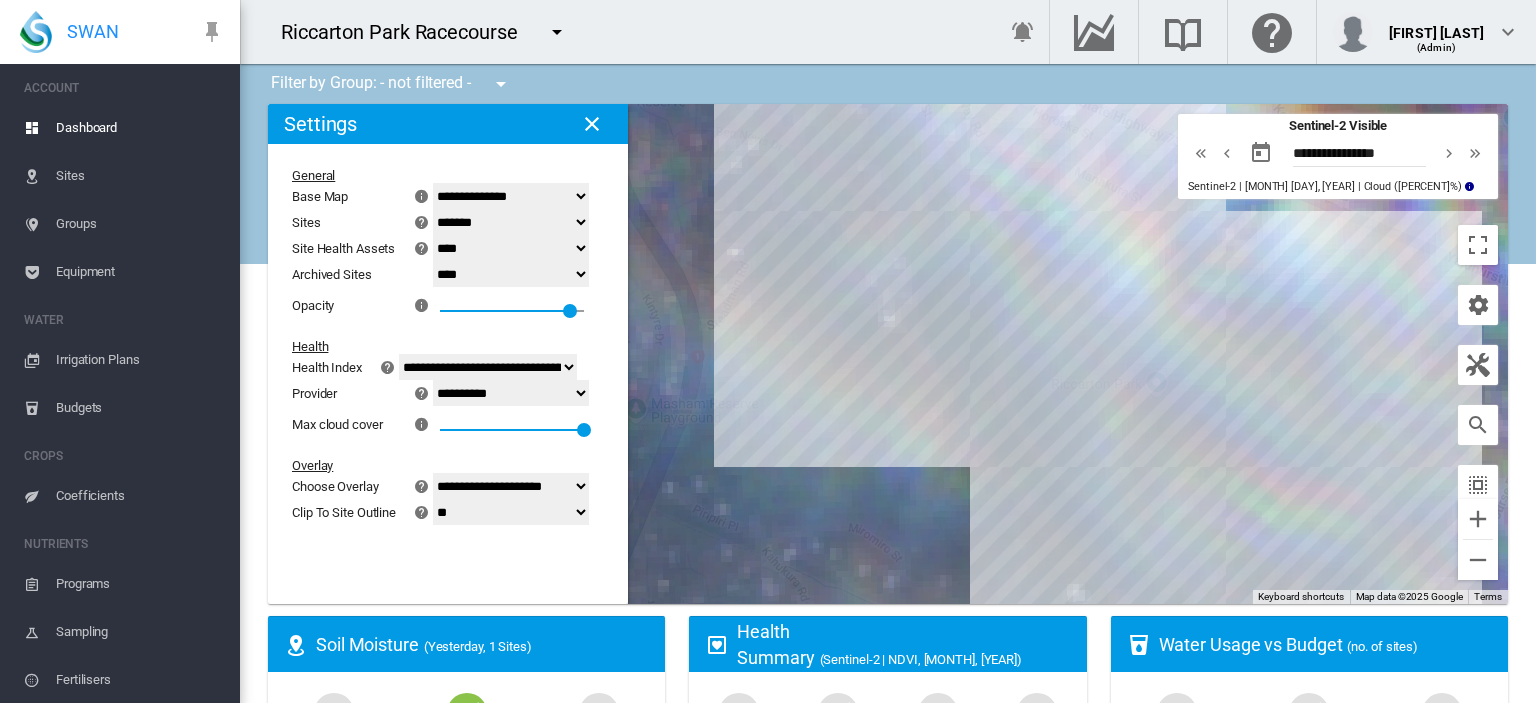 click on "**********" 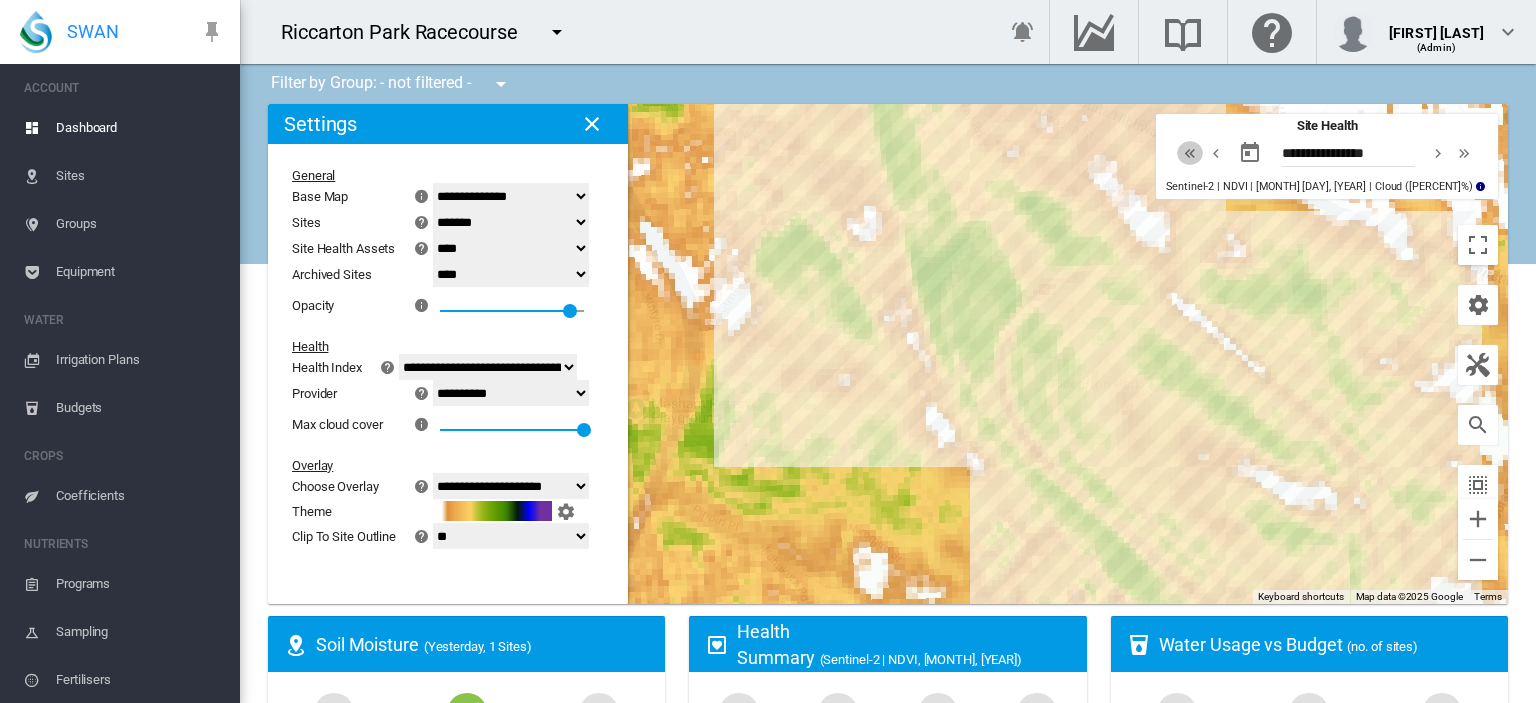 click at bounding box center [1190, 153] 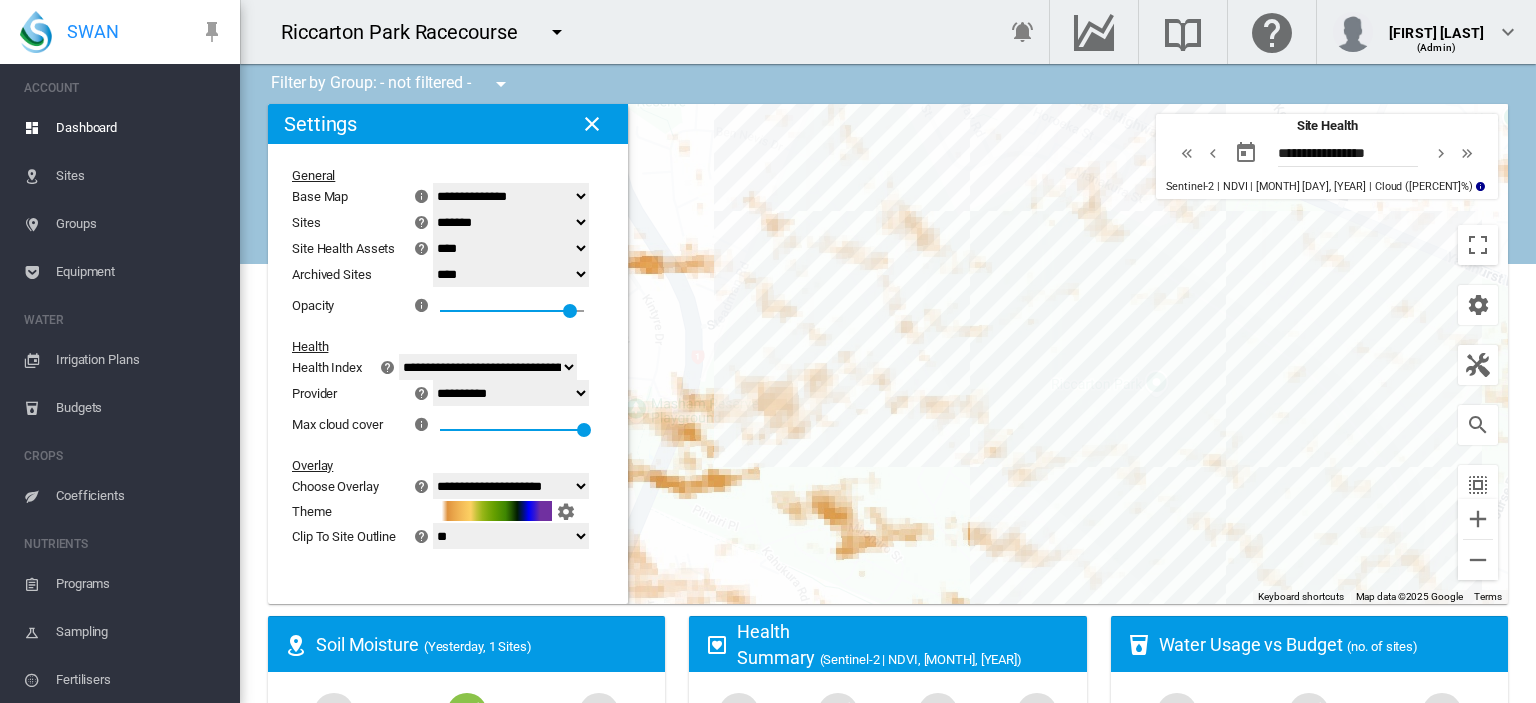 click at bounding box center [1187, 153] 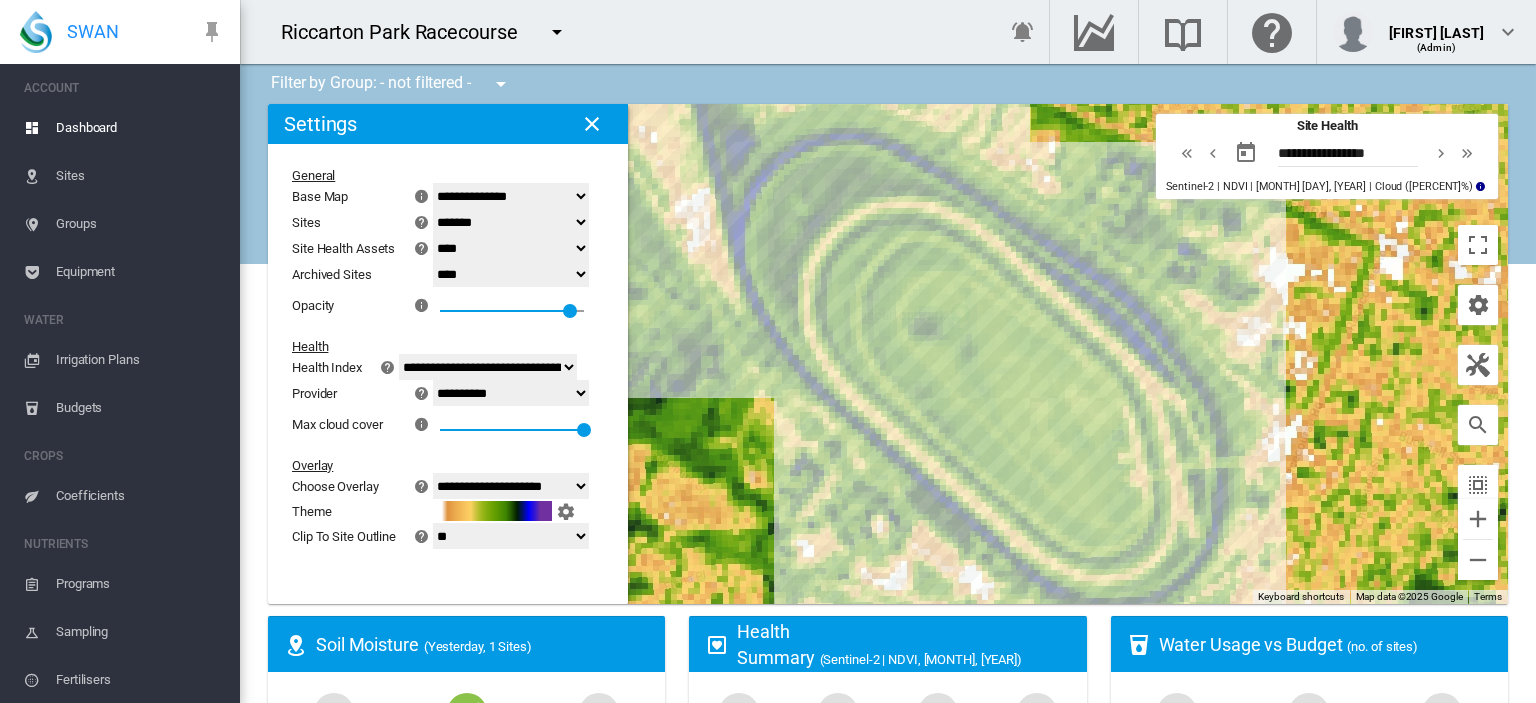 drag, startPoint x: 1148, startPoint y: 443, endPoint x: 950, endPoint y: 369, distance: 211.37643 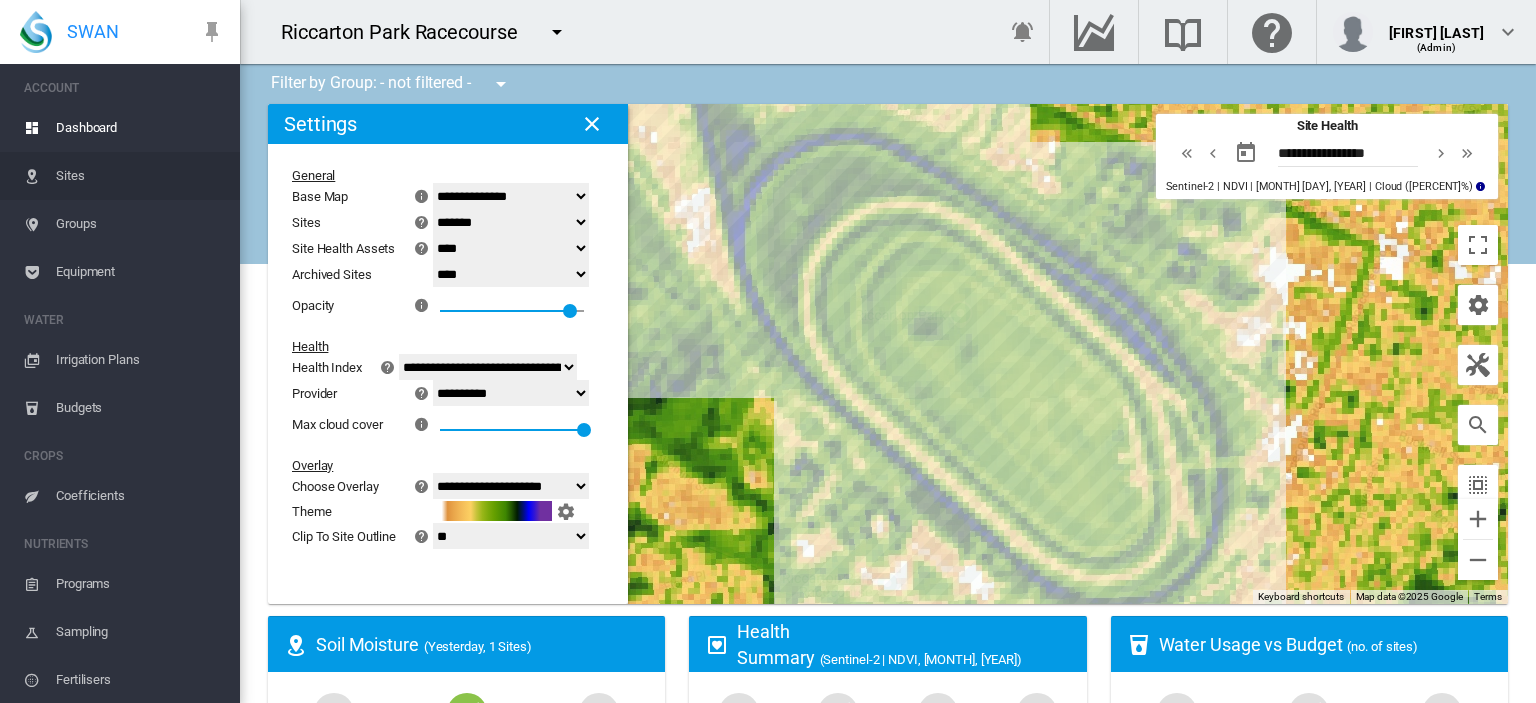 click on "Sites" at bounding box center [140, 176] 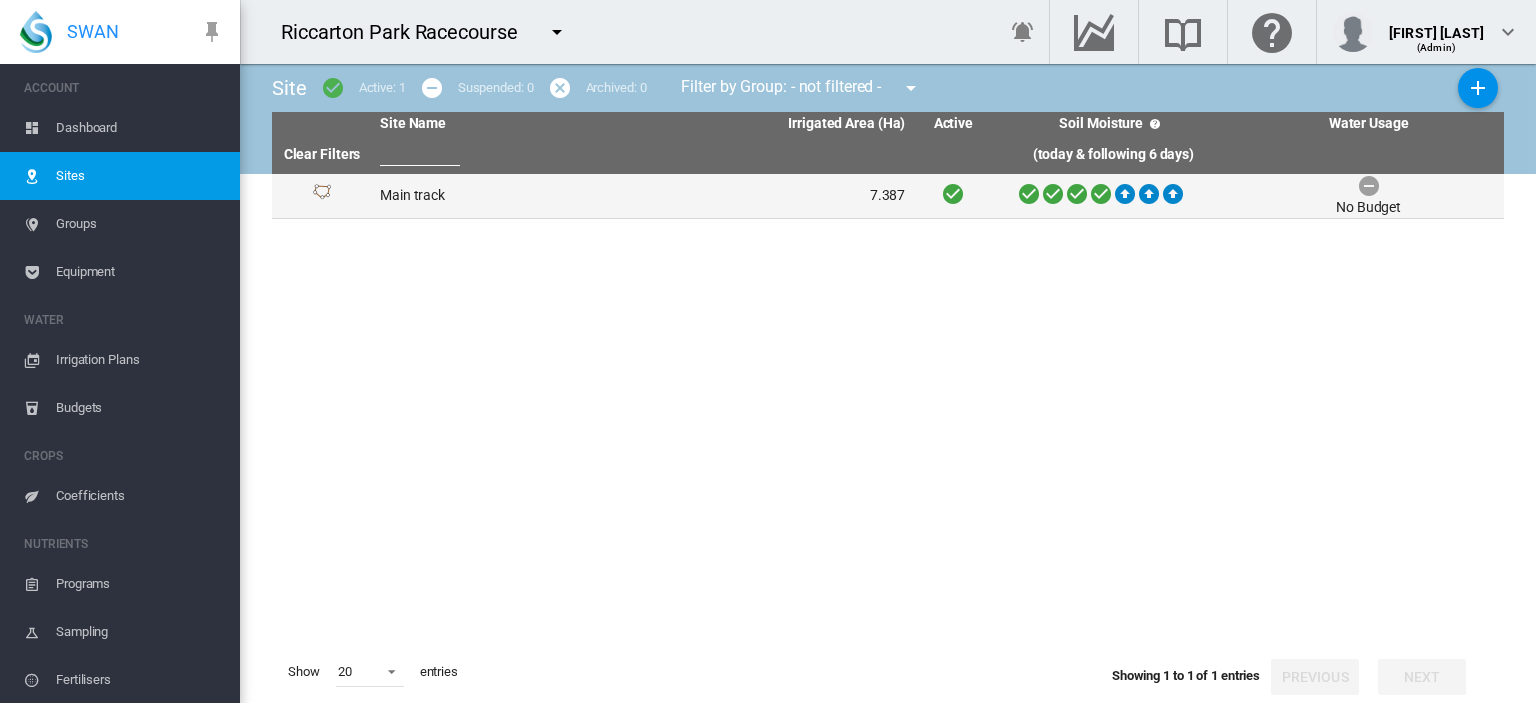 click on "Main track" at bounding box center (507, 196) 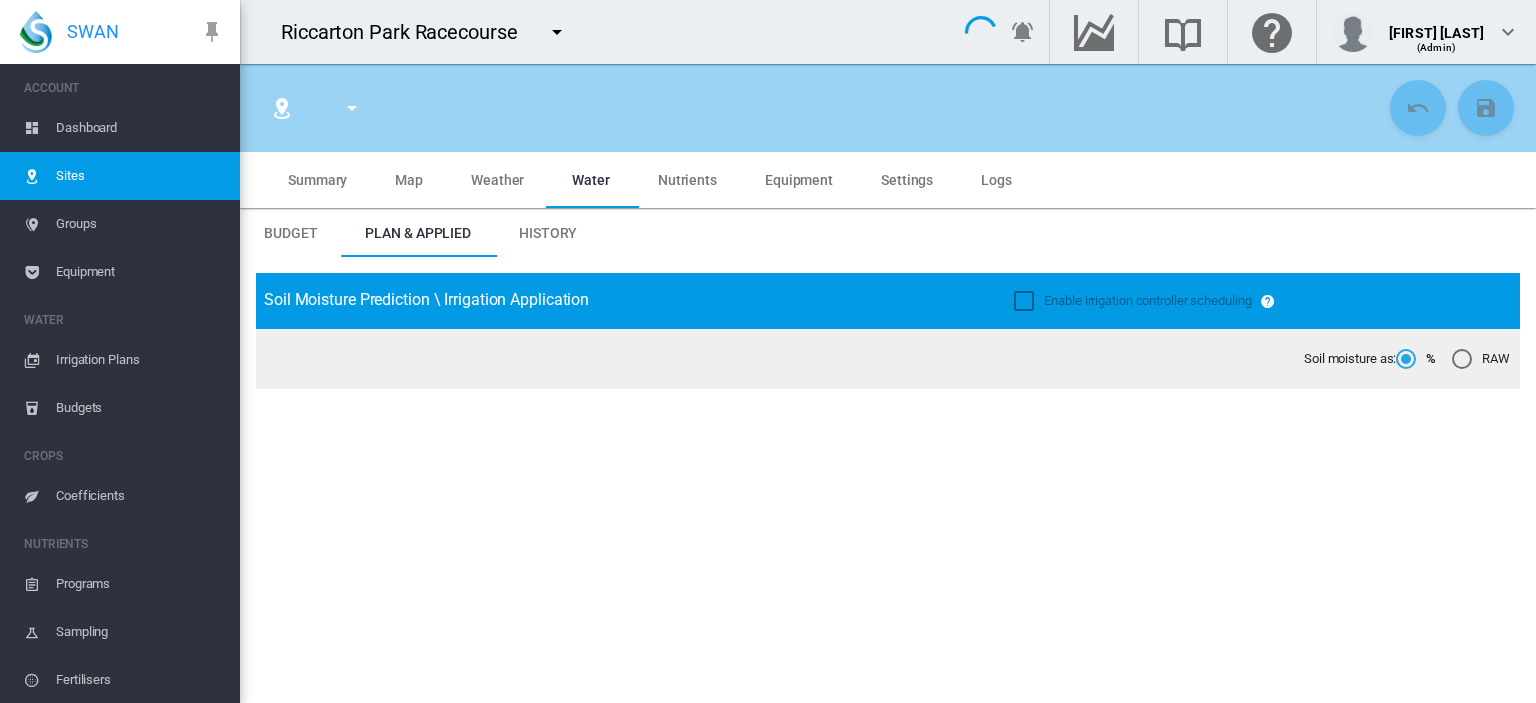 type on "**********" 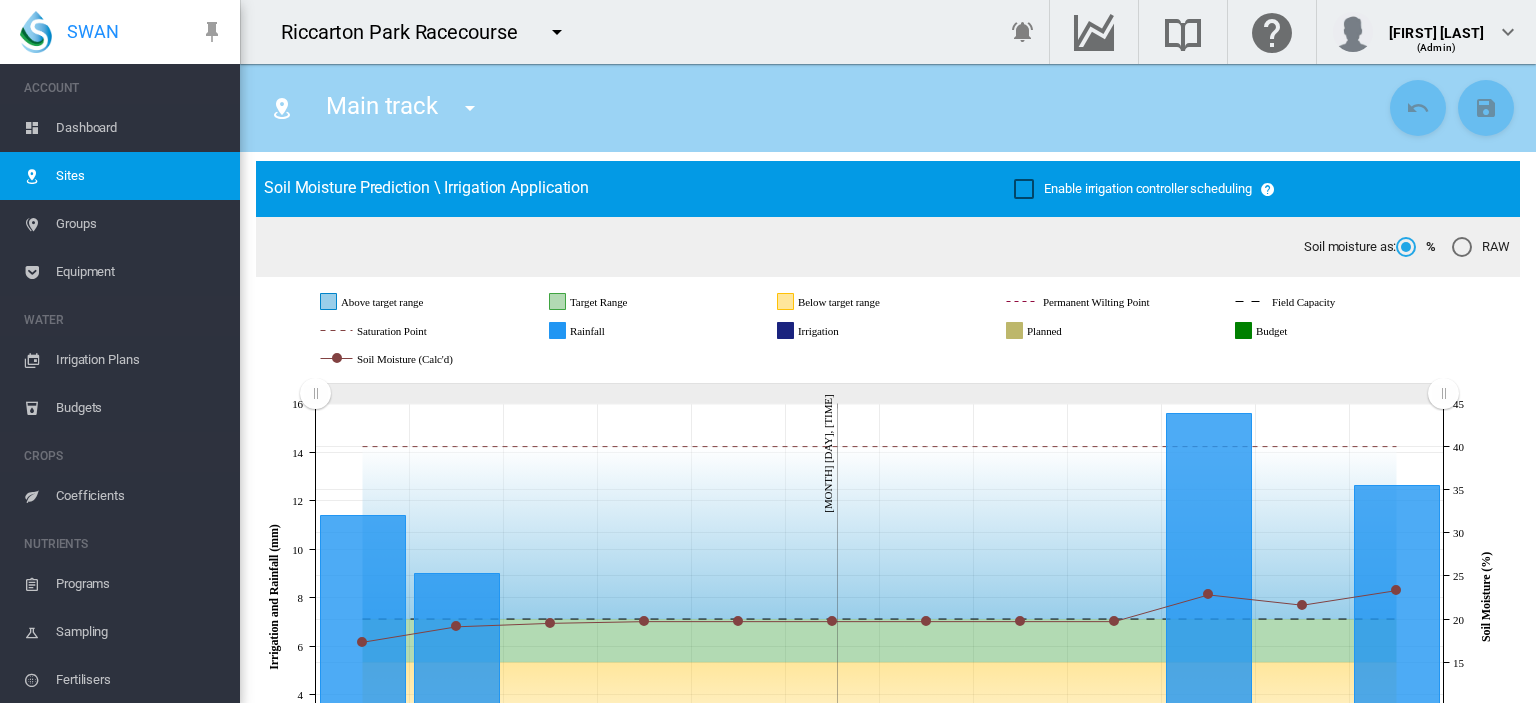 scroll, scrollTop: 0, scrollLeft: 0, axis: both 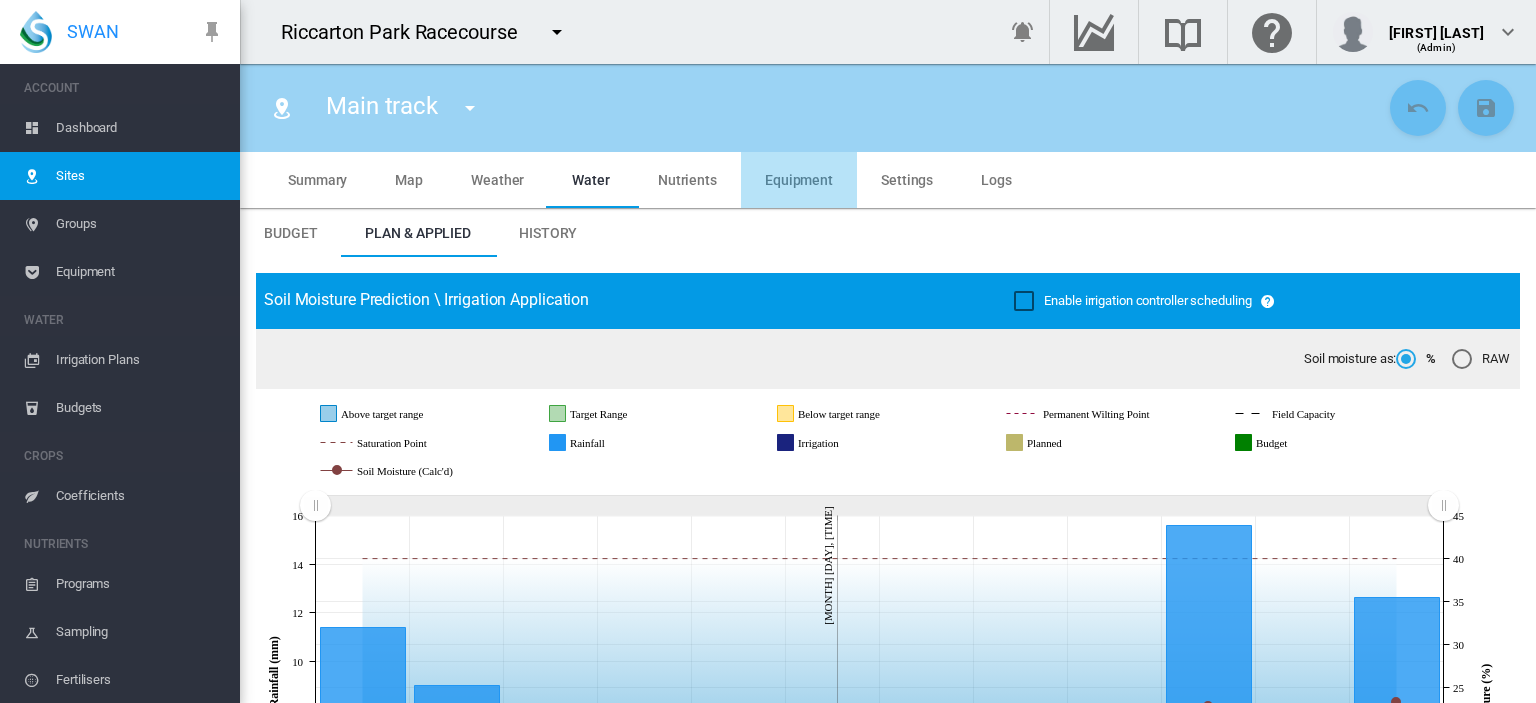click on "Equipment" at bounding box center [799, 180] 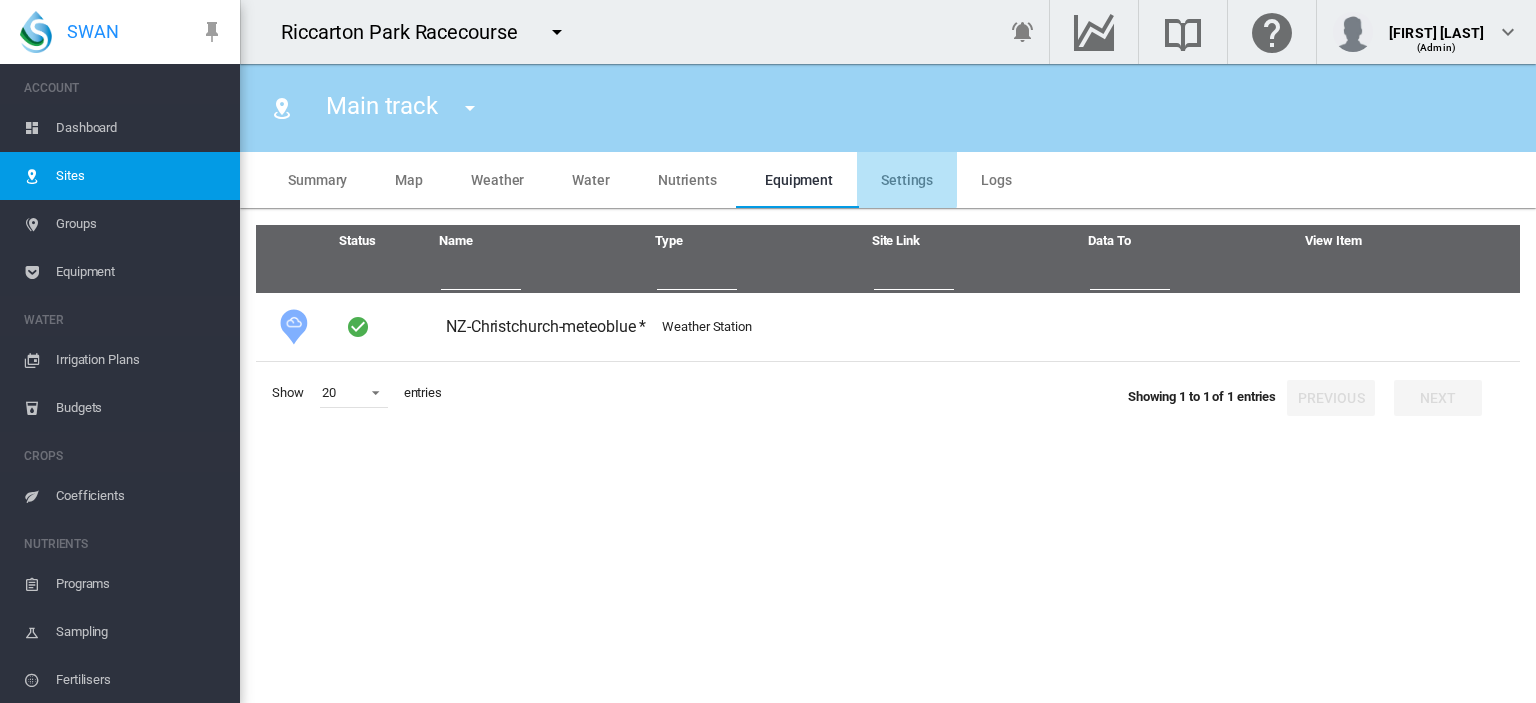 click on "Settings" at bounding box center (907, 180) 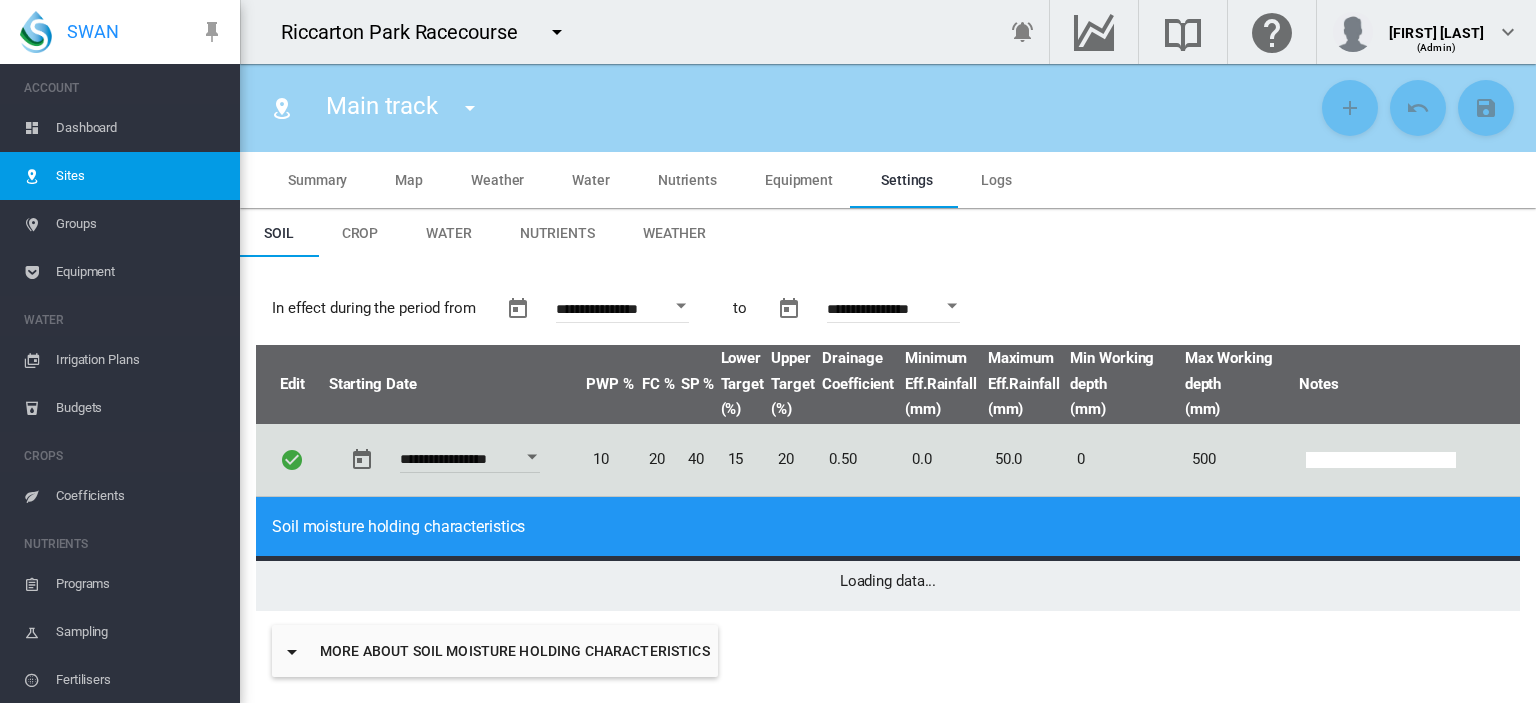 type on "*" 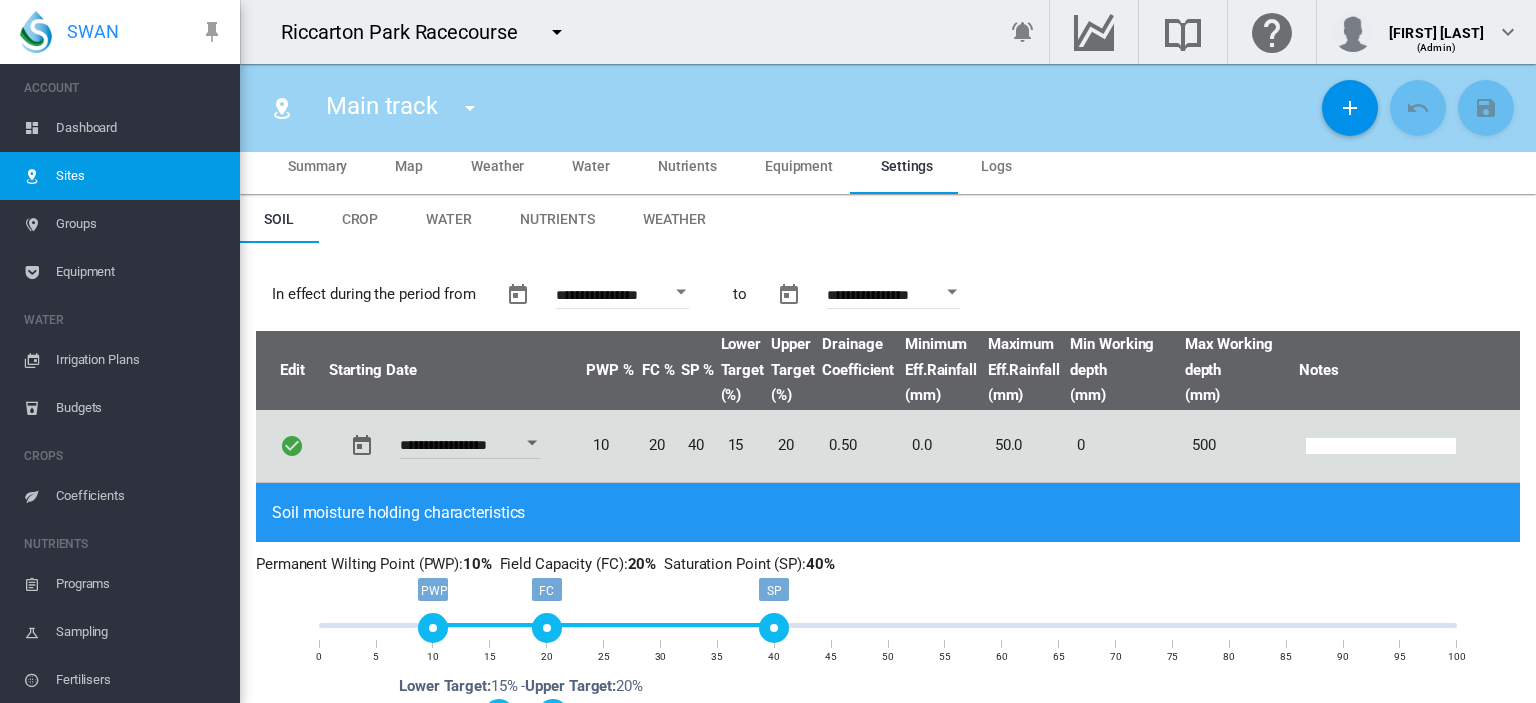 scroll, scrollTop: 14, scrollLeft: 0, axis: vertical 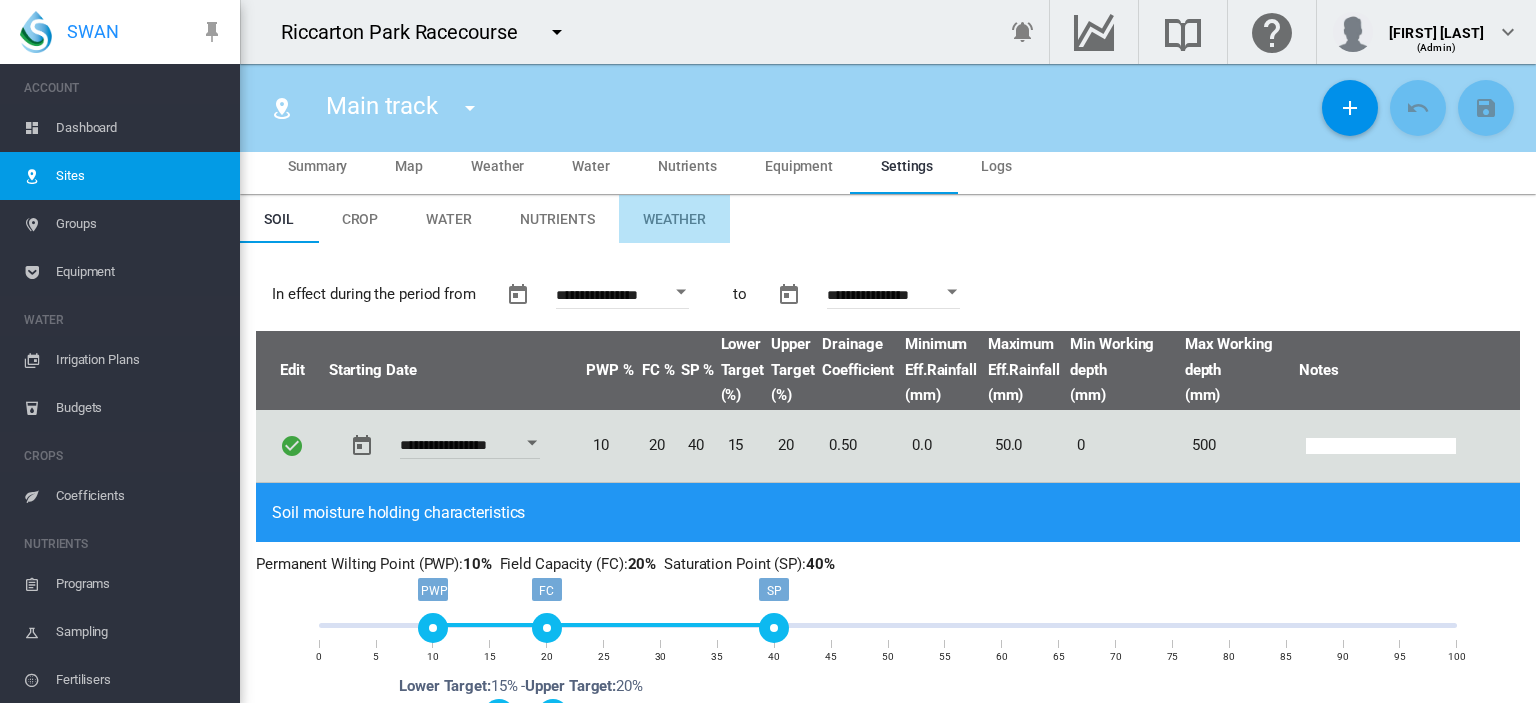 click on "Weather" at bounding box center [674, 219] 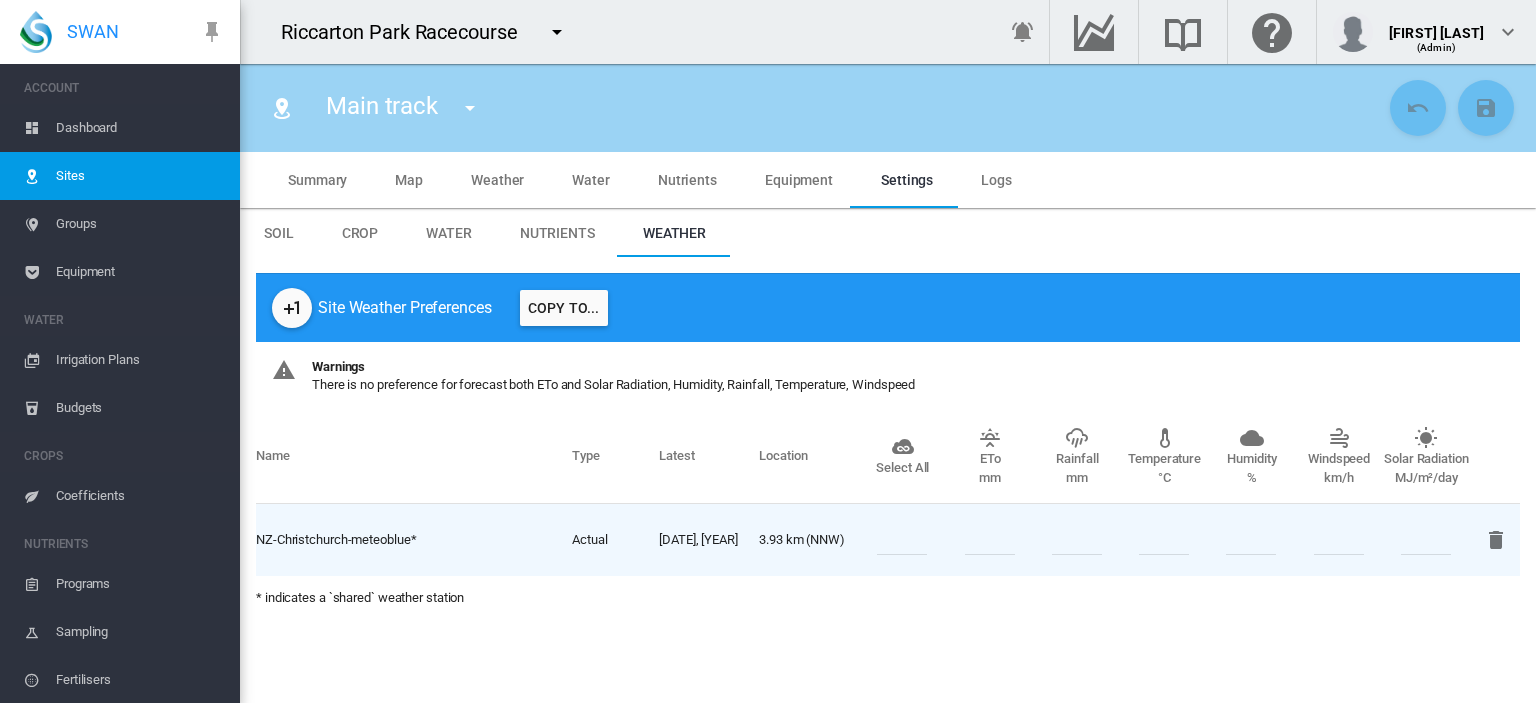 scroll, scrollTop: 0, scrollLeft: 0, axis: both 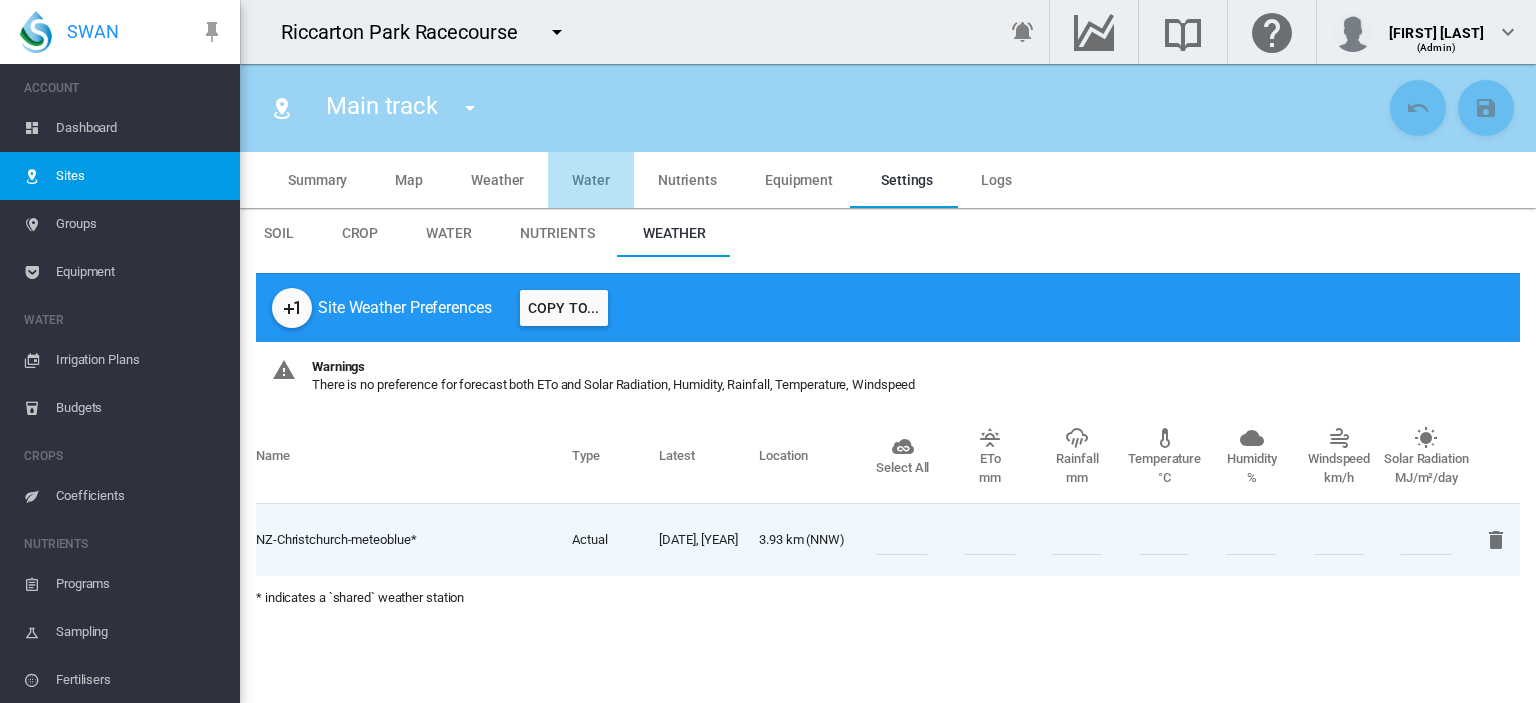 click on "Water" at bounding box center (591, 180) 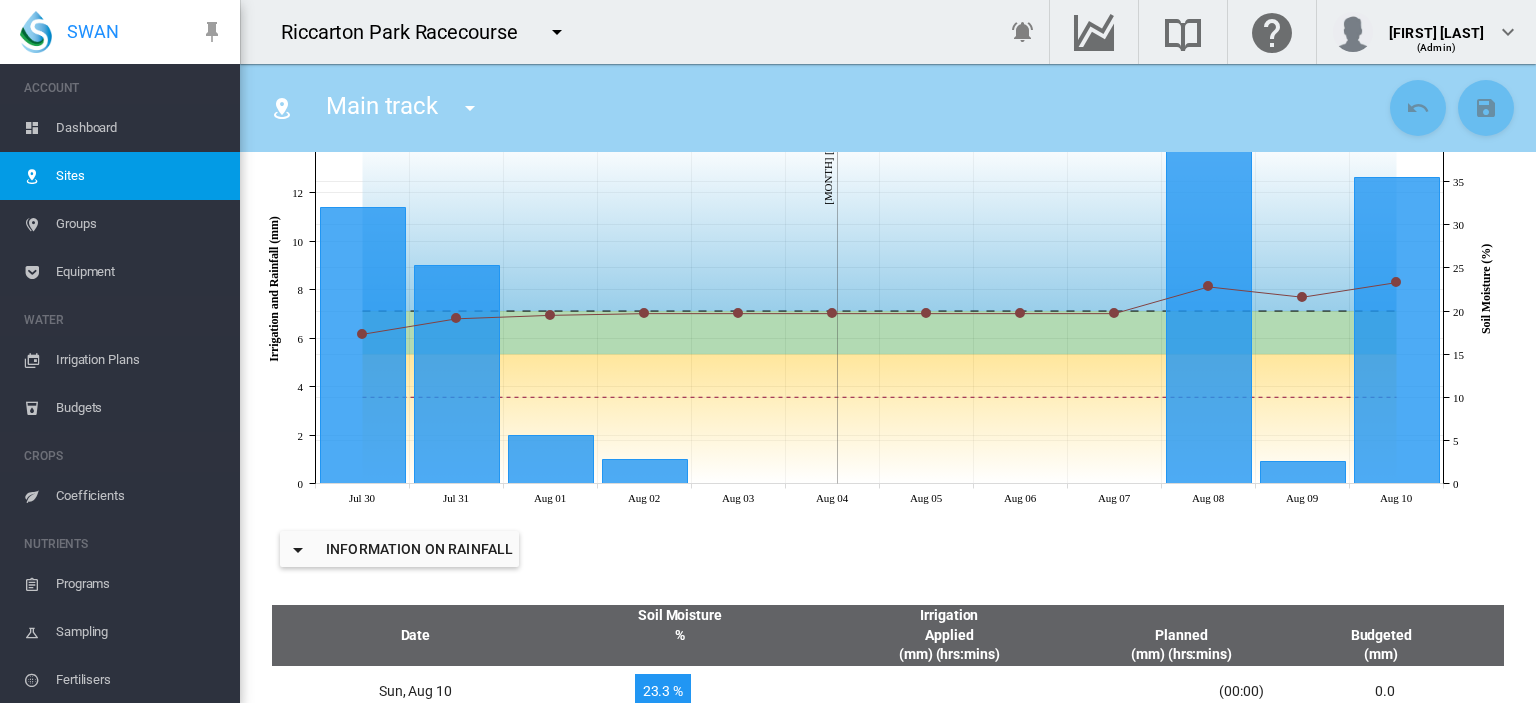 scroll, scrollTop: 0, scrollLeft: 0, axis: both 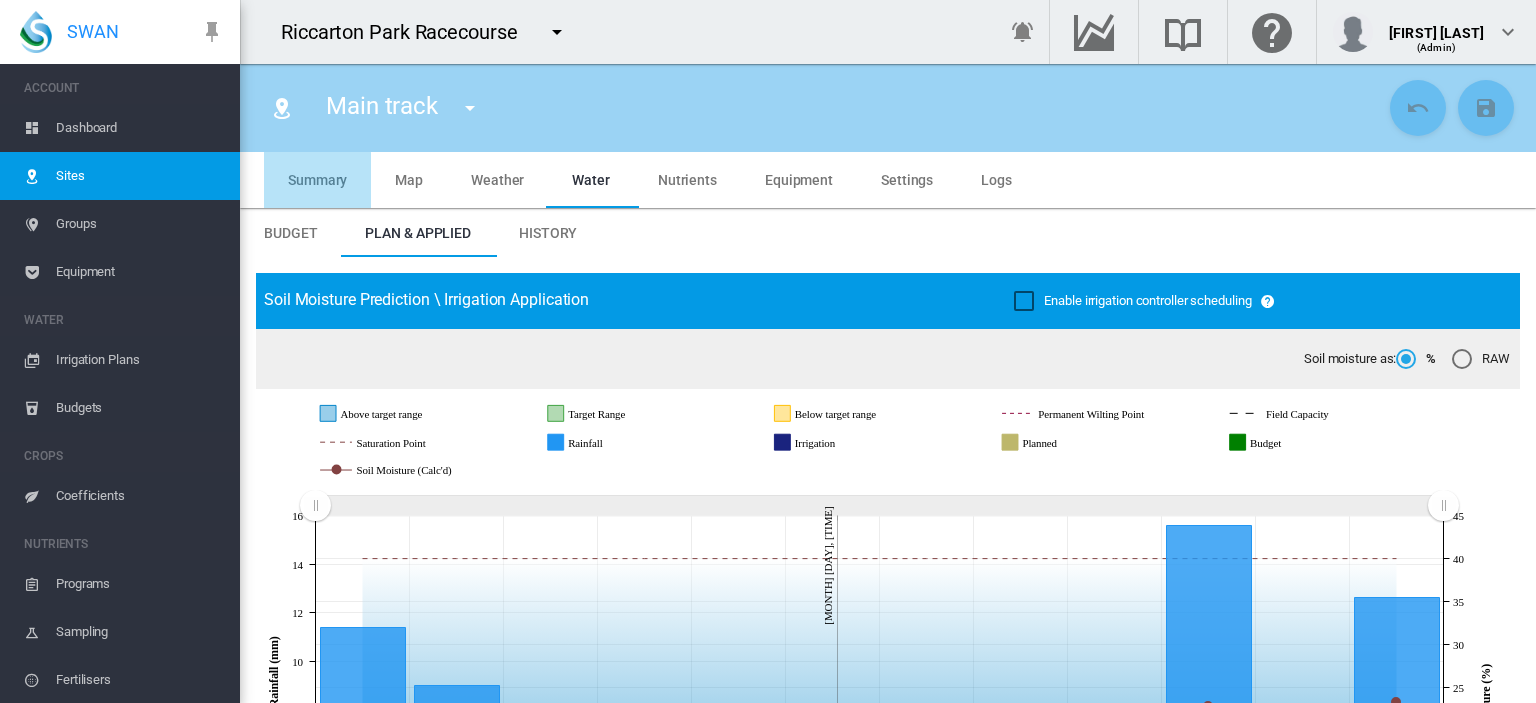 click on "Summary" at bounding box center [317, 180] 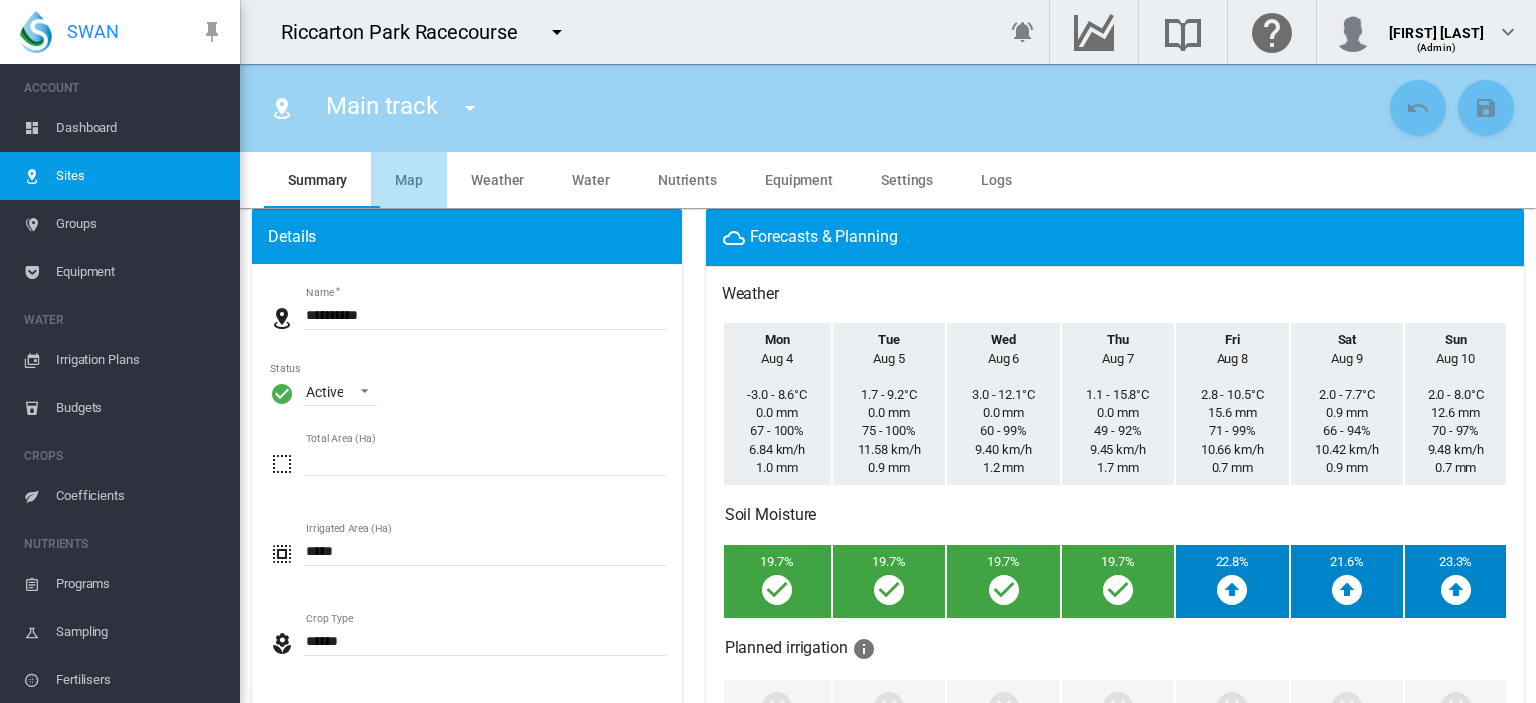 click on "Map" at bounding box center [409, 180] 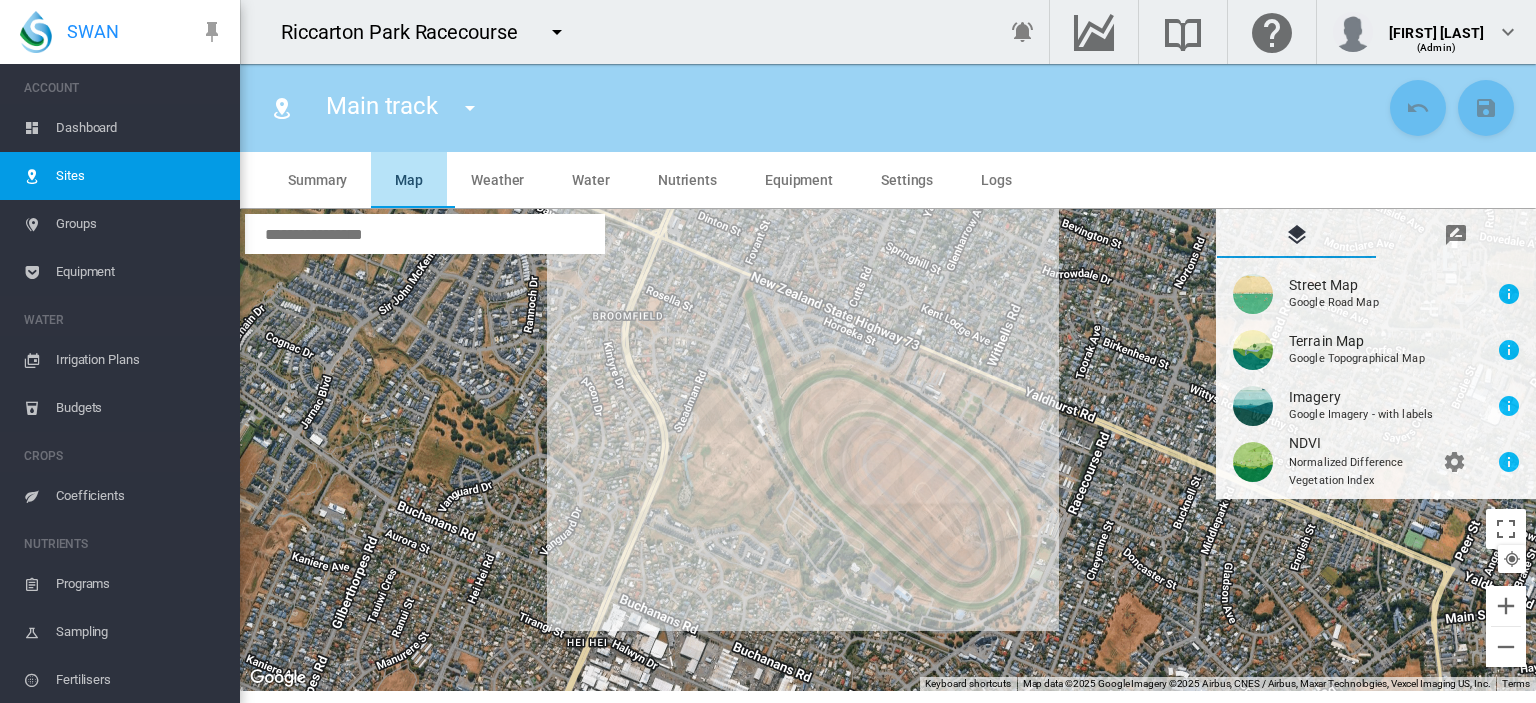 click on "Map" at bounding box center [409, 180] 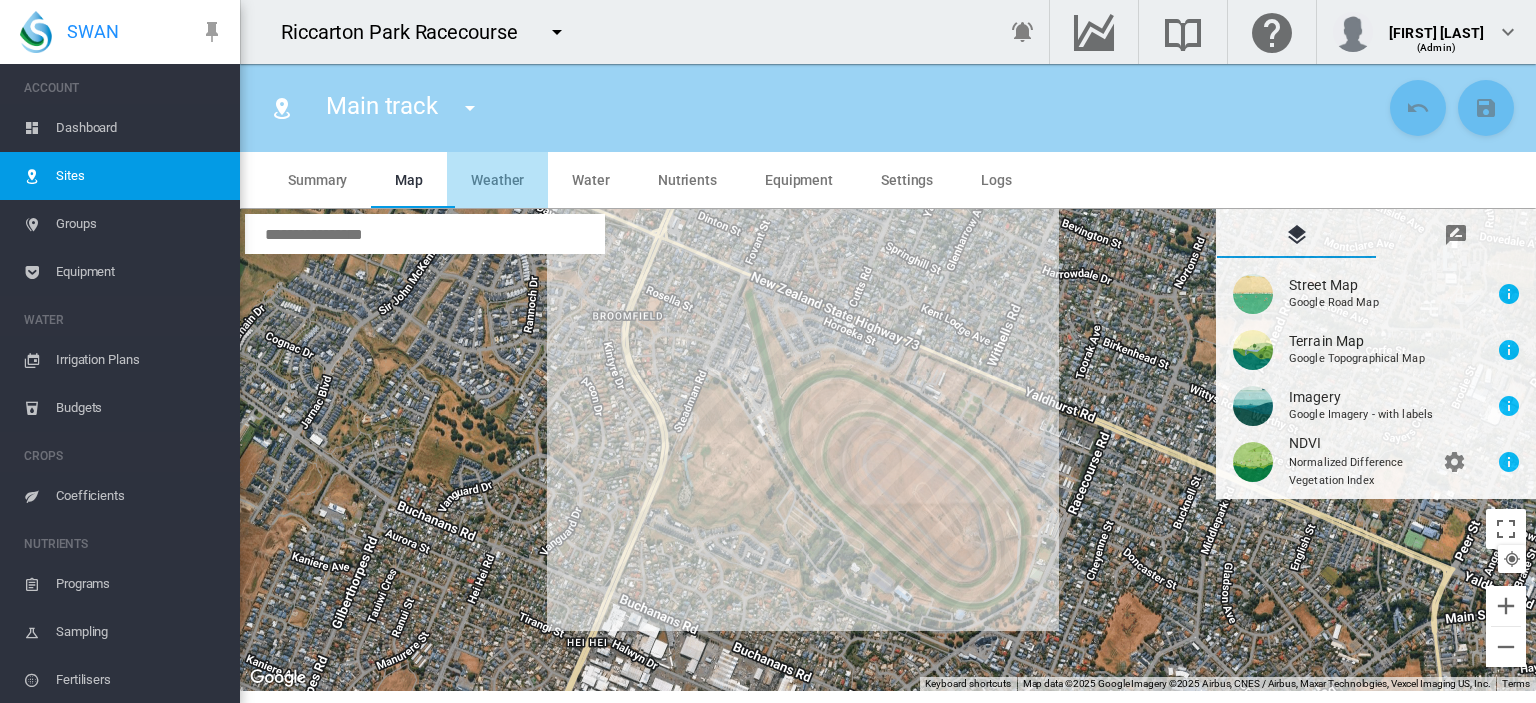 click on "Weather" at bounding box center [497, 180] 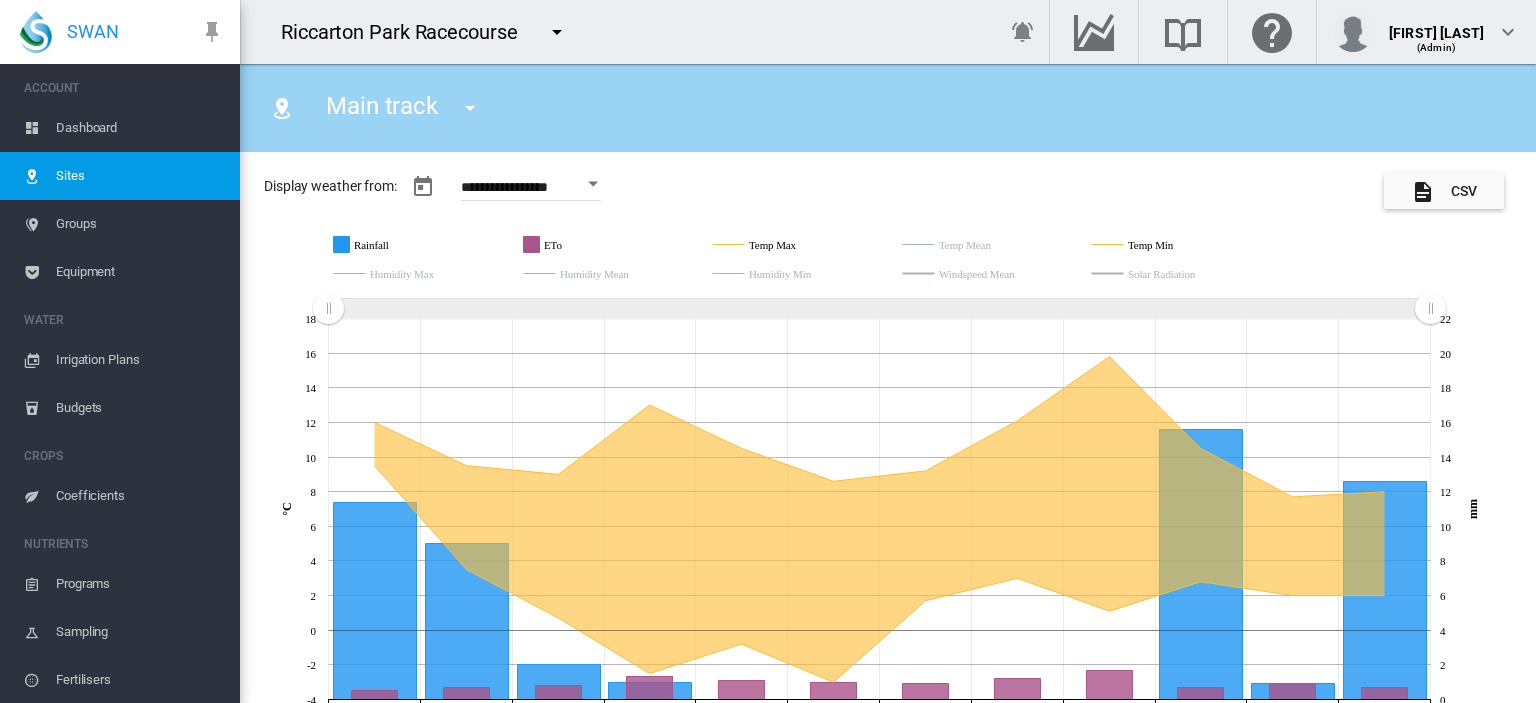 scroll, scrollTop: 64, scrollLeft: 0, axis: vertical 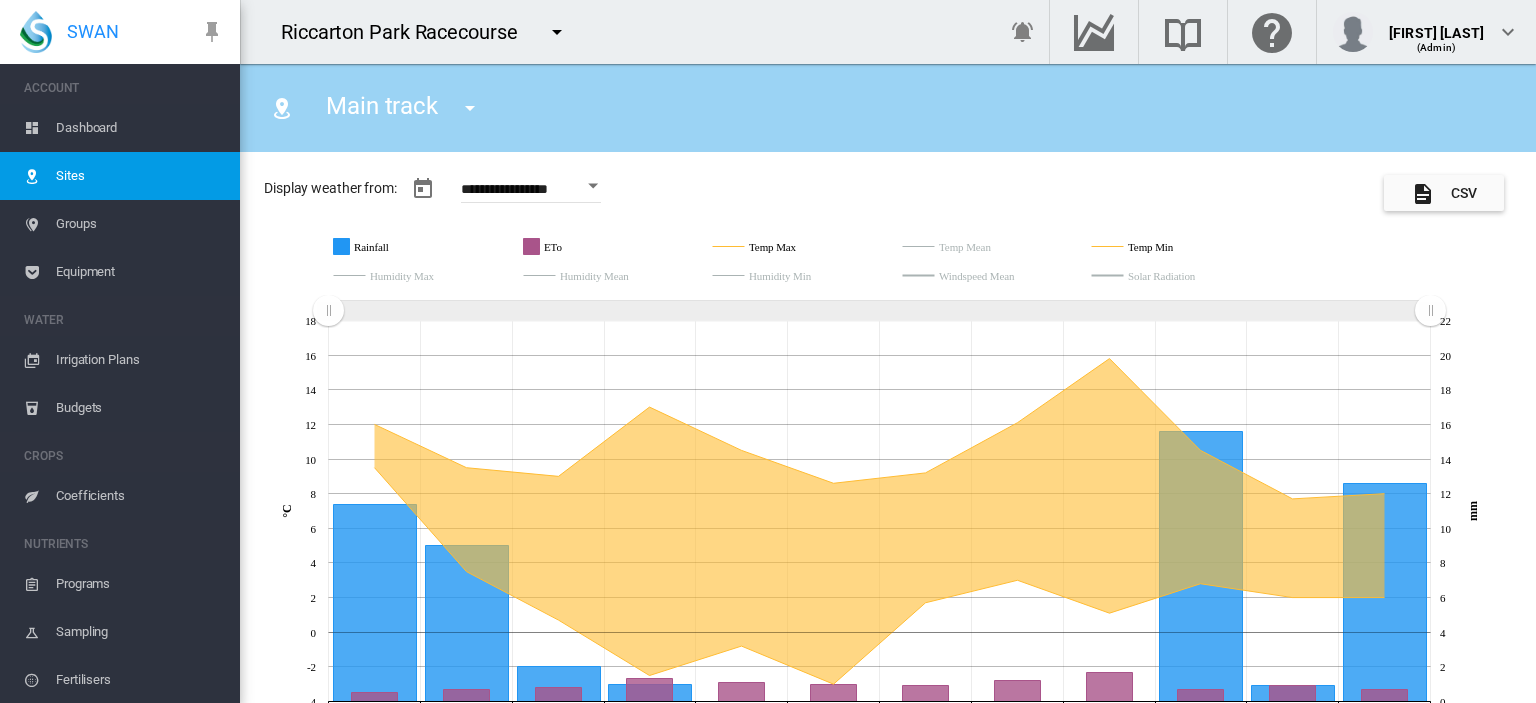 drag, startPoint x: 568, startPoint y: 206, endPoint x: 475, endPoint y: 235, distance: 97.41663 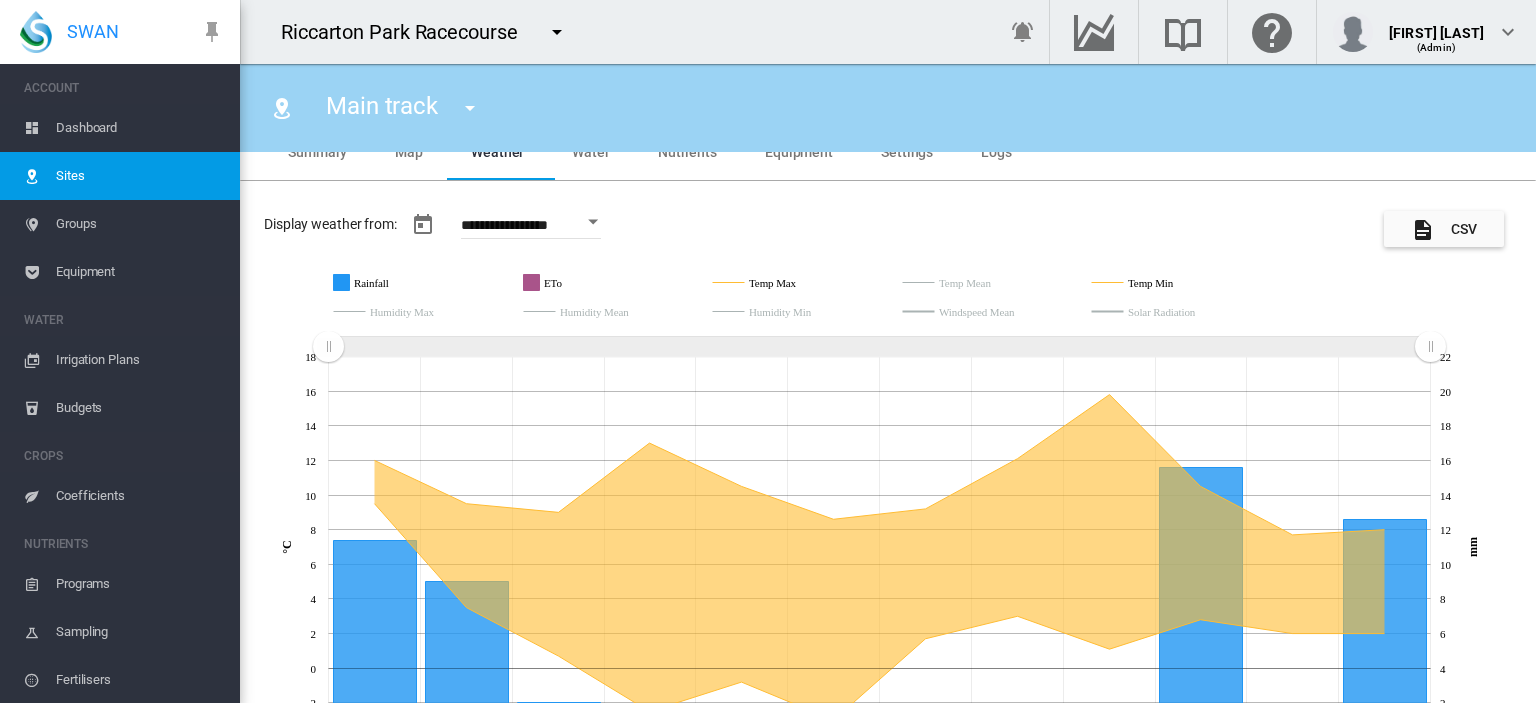 scroll, scrollTop: 20, scrollLeft: 0, axis: vertical 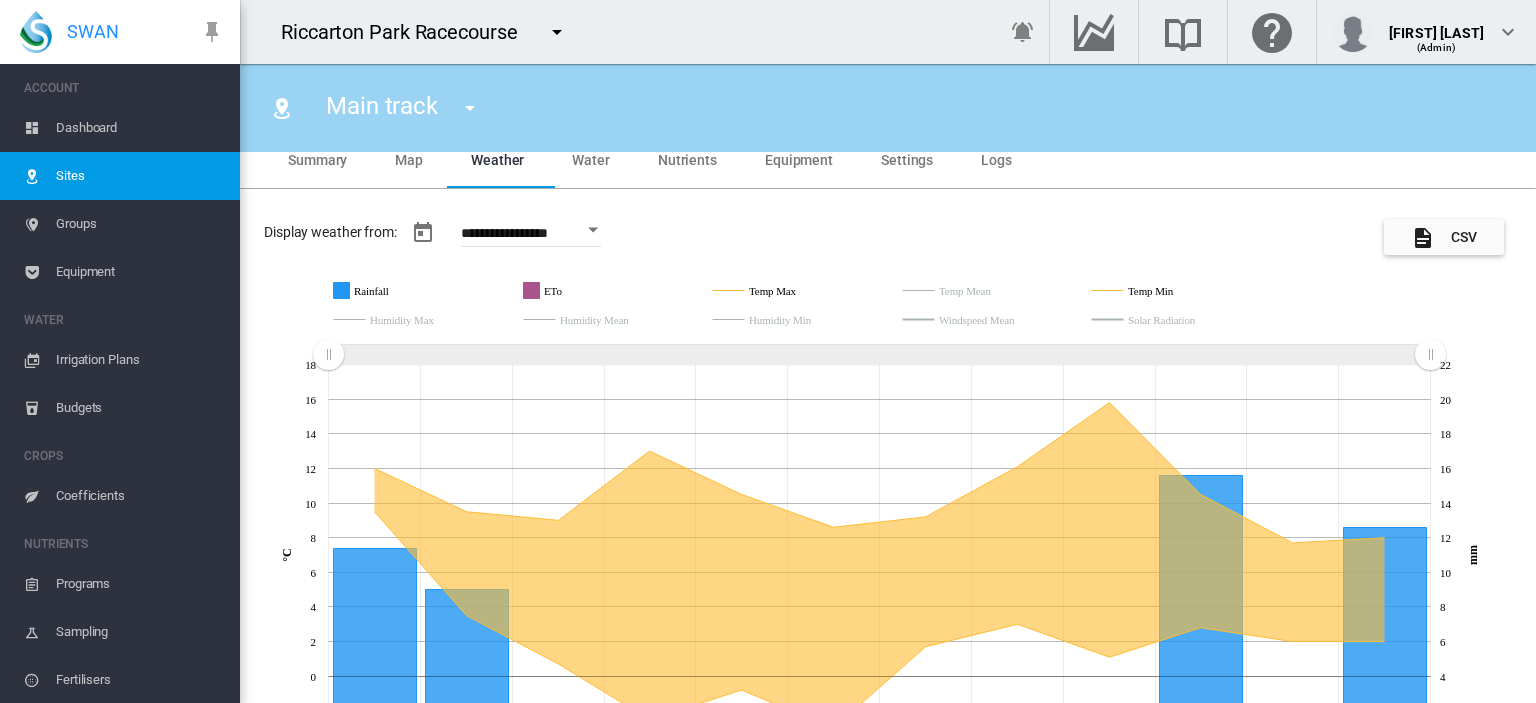 click on "Water" at bounding box center (591, 160) 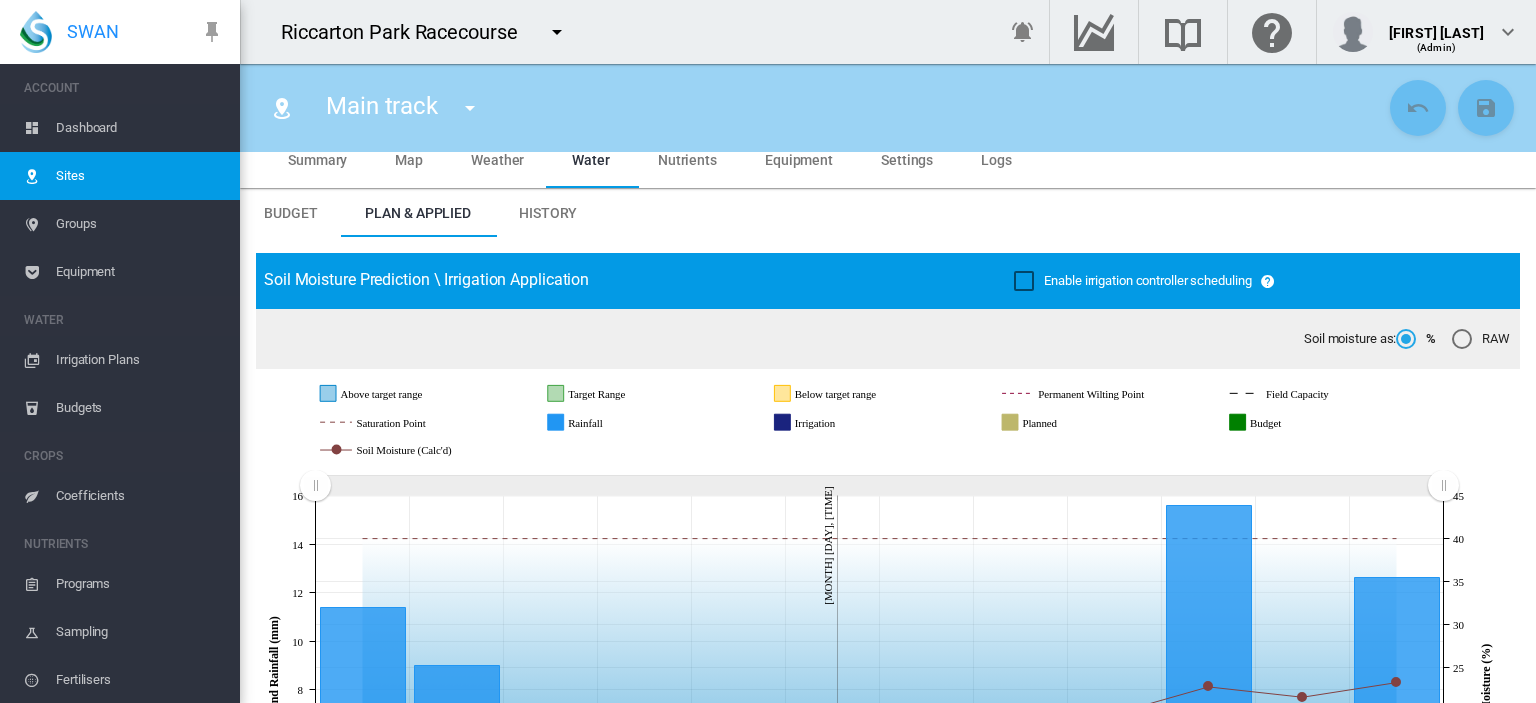 scroll, scrollTop: 0, scrollLeft: 0, axis: both 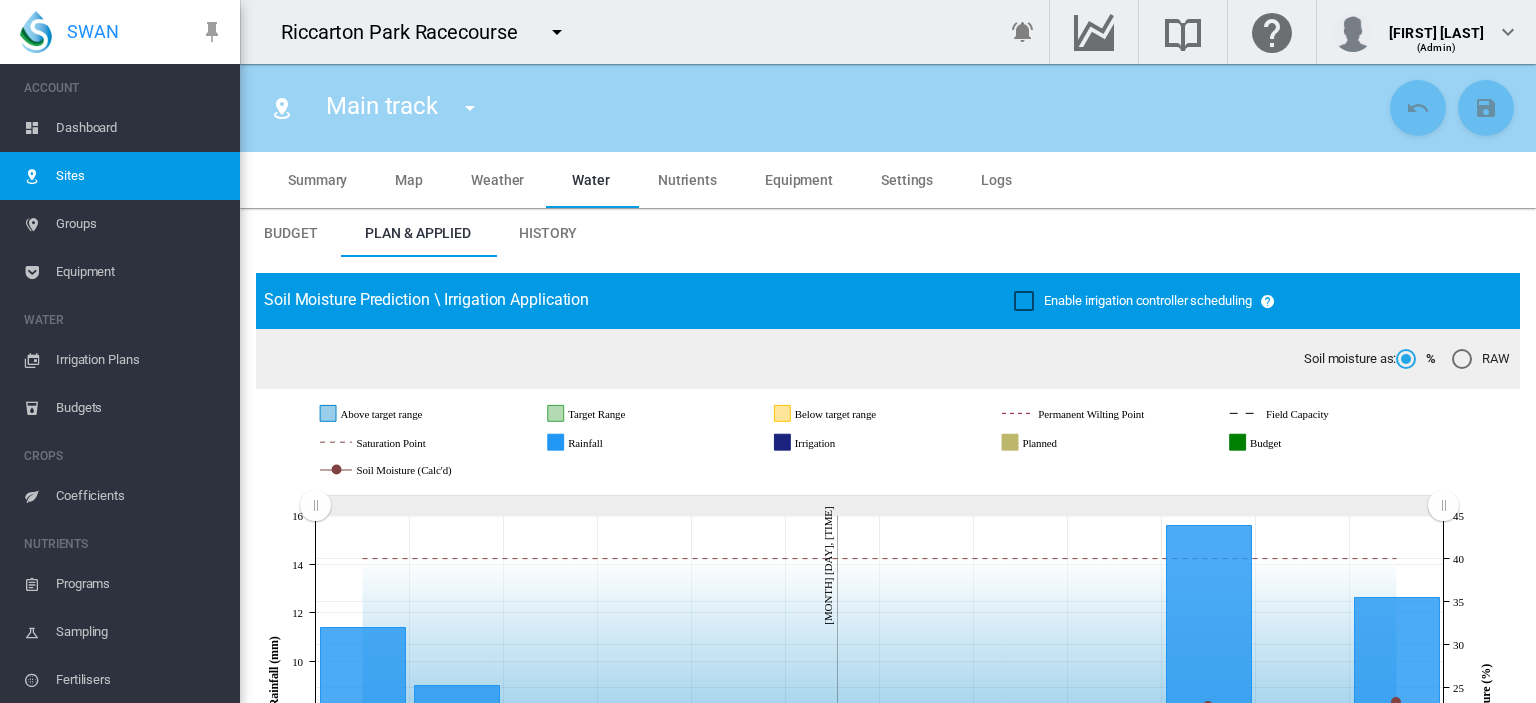 click on "Map" at bounding box center [409, 180] 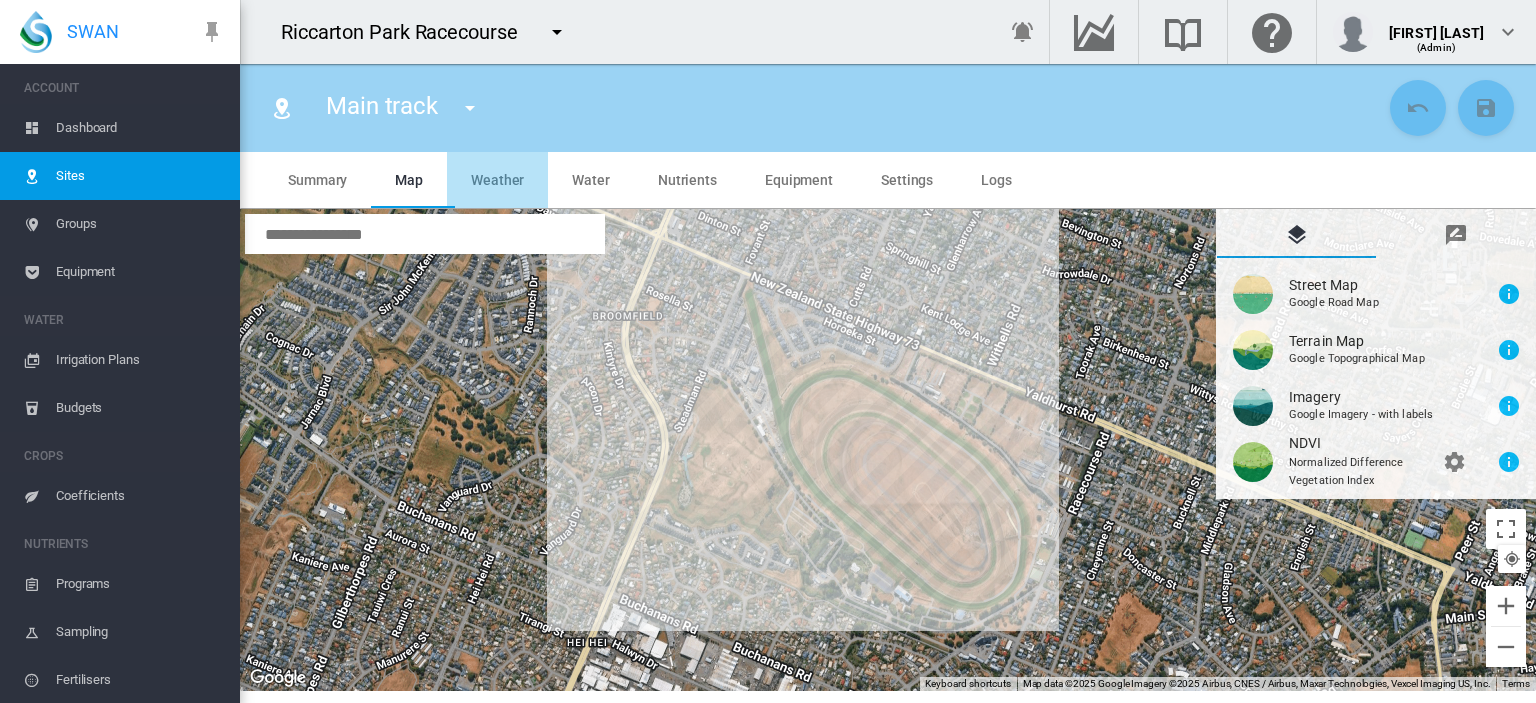 click on "Weather" at bounding box center [497, 180] 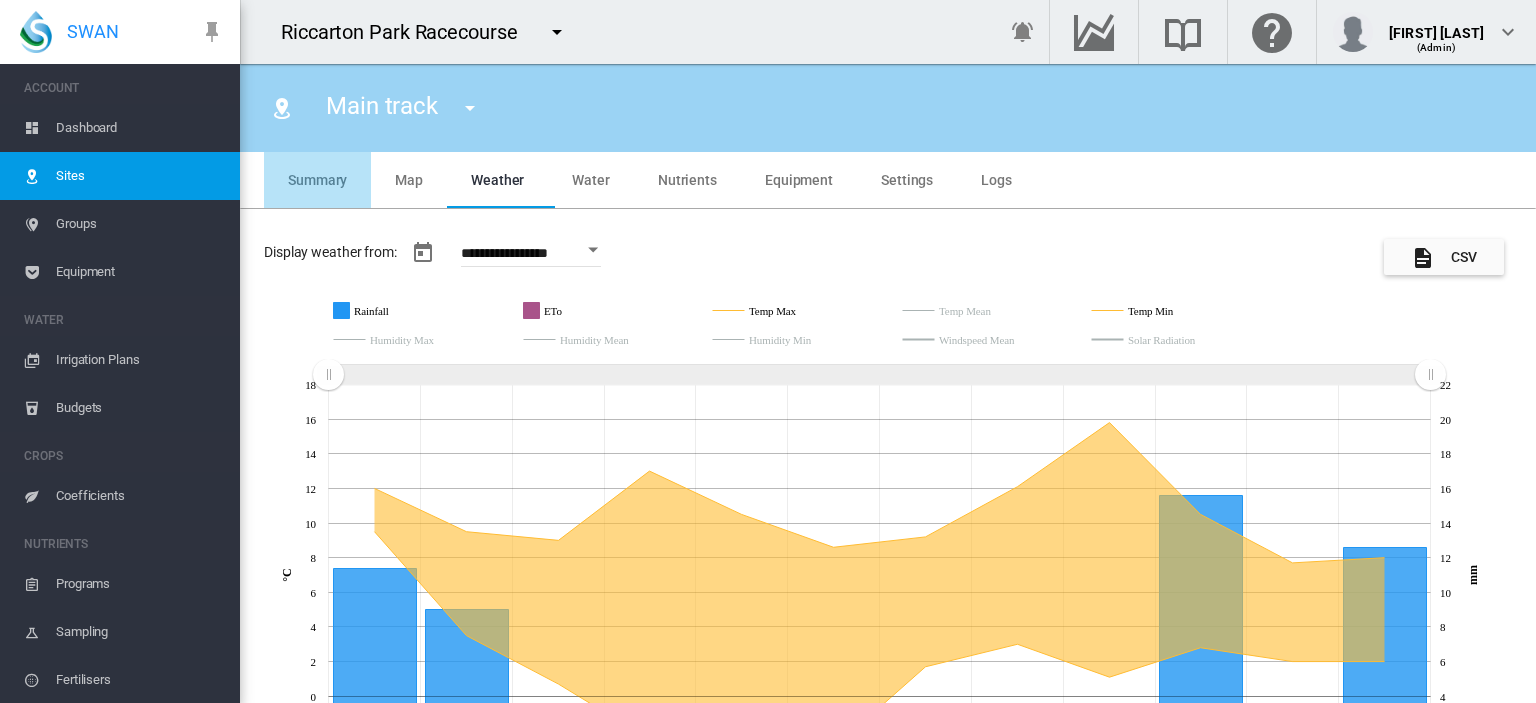 click on "Summary" at bounding box center [317, 180] 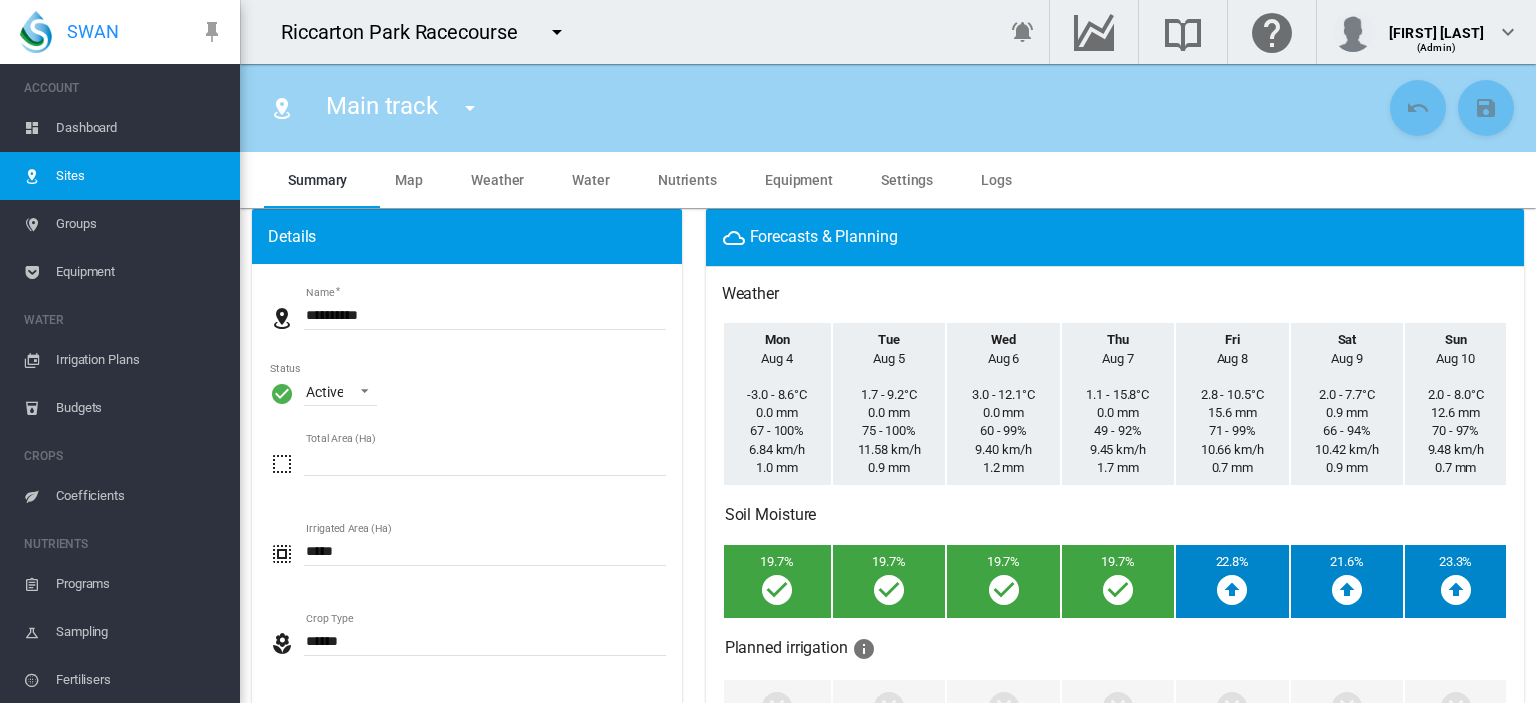 scroll, scrollTop: 232, scrollLeft: 0, axis: vertical 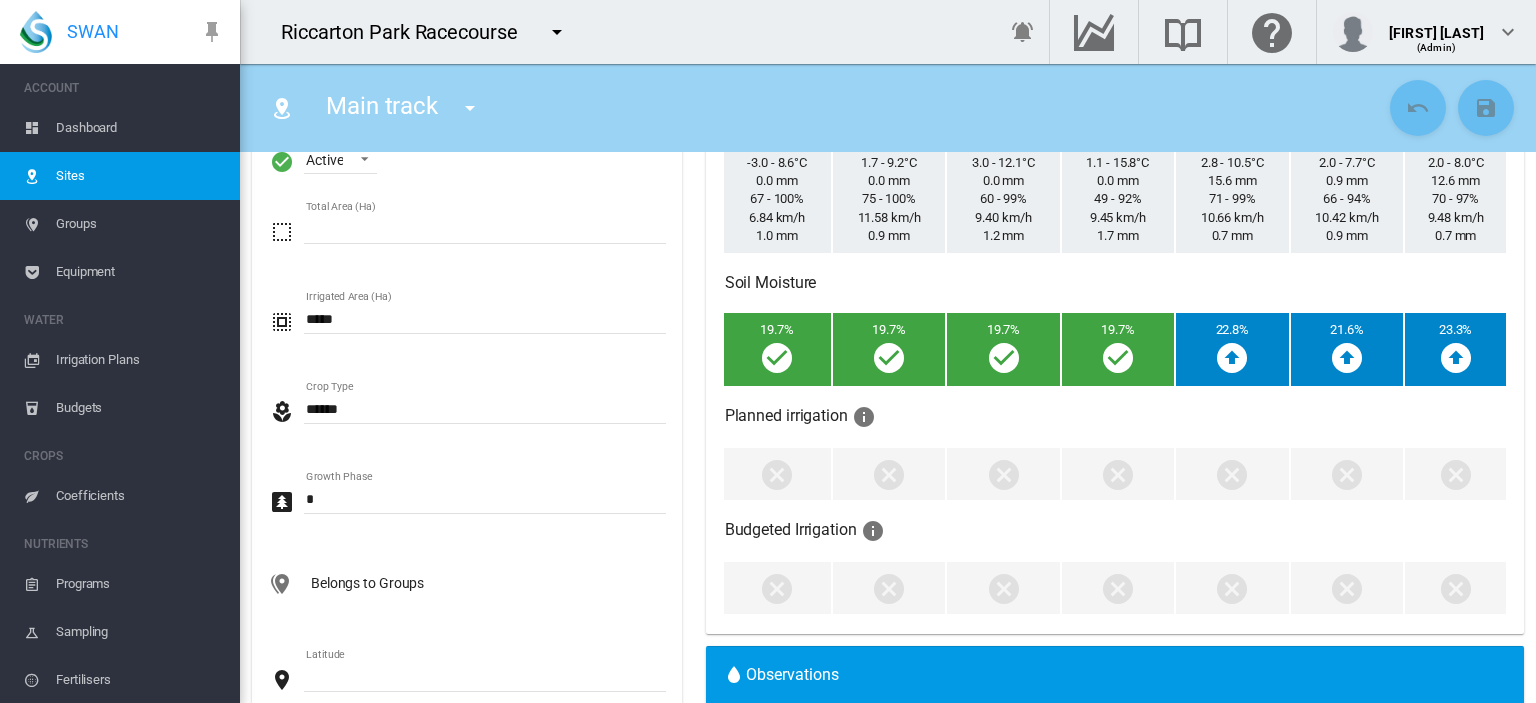 click 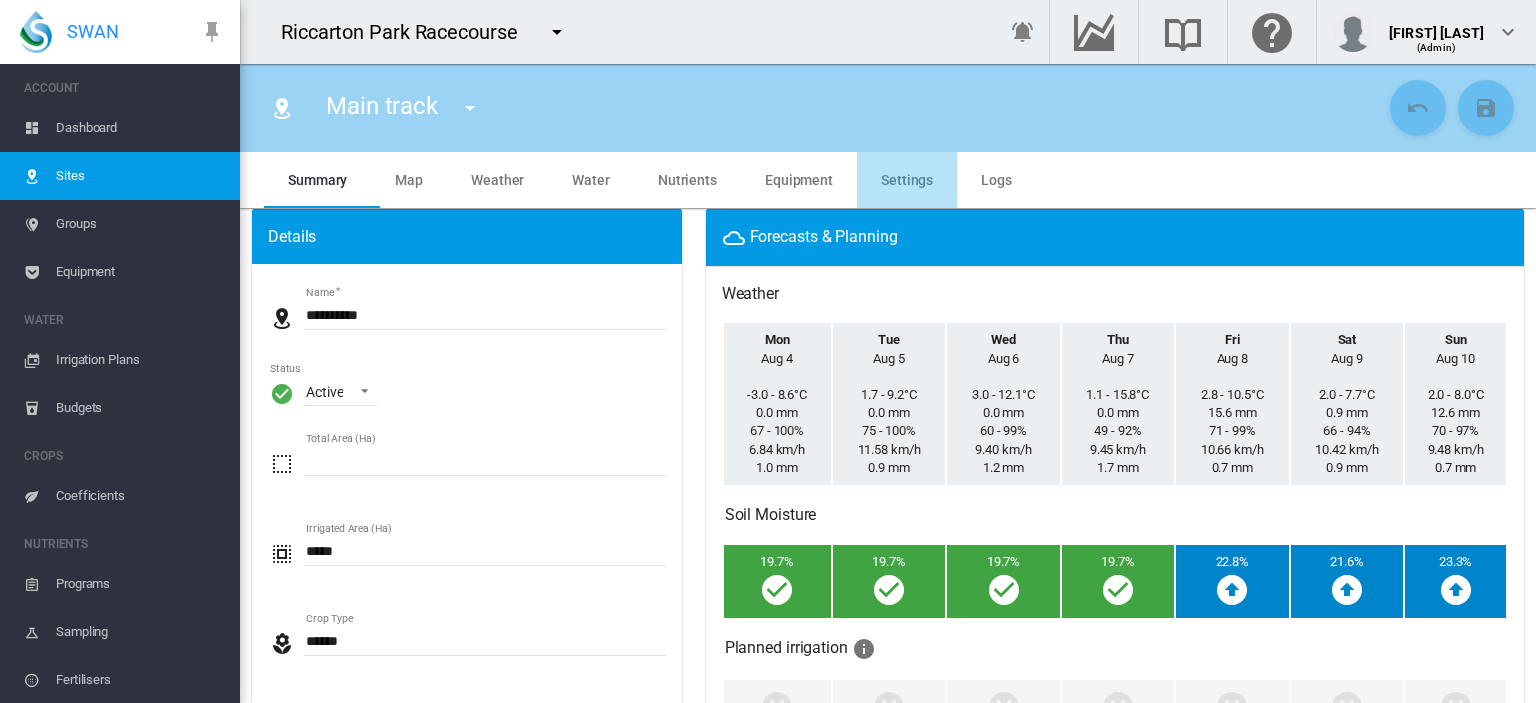 click on "Settings" at bounding box center [907, 180] 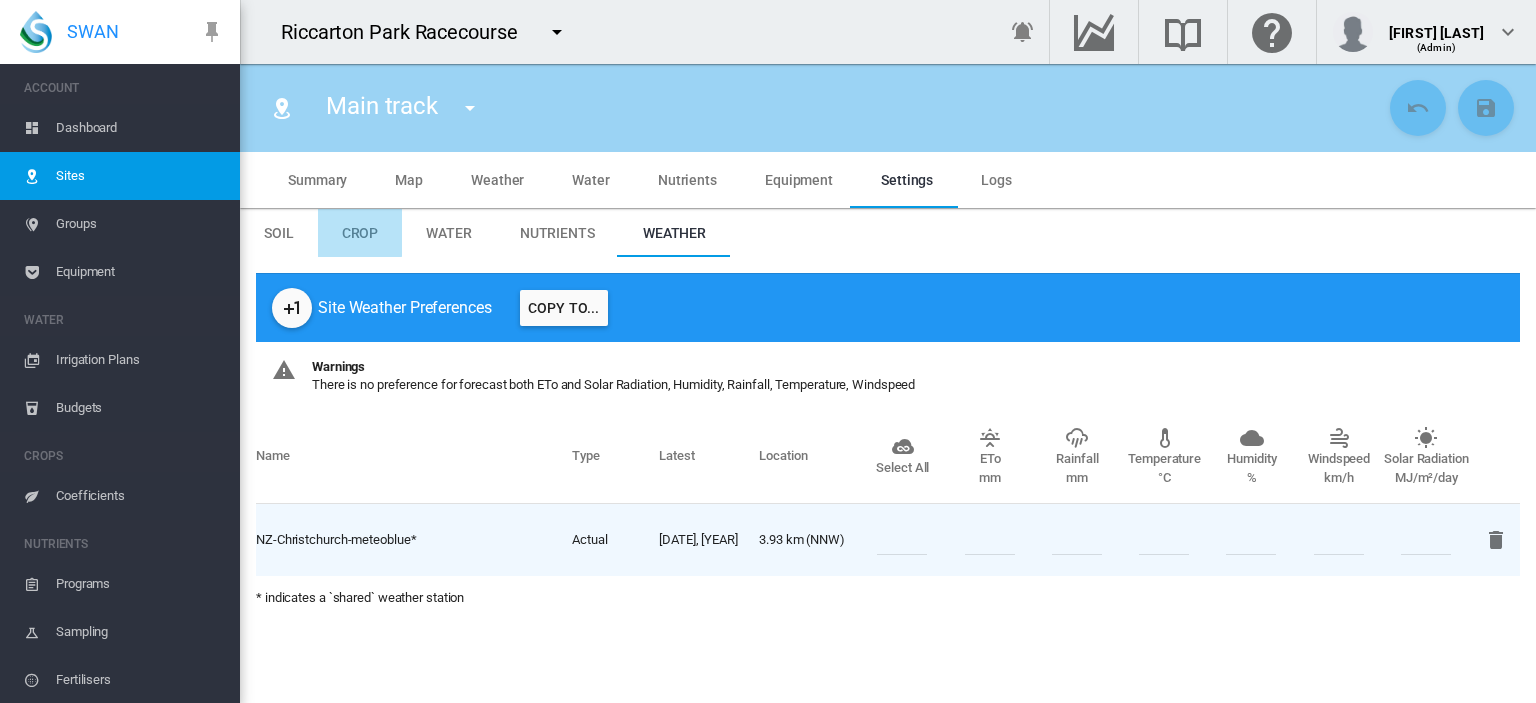 click on "Crop" at bounding box center [360, 233] 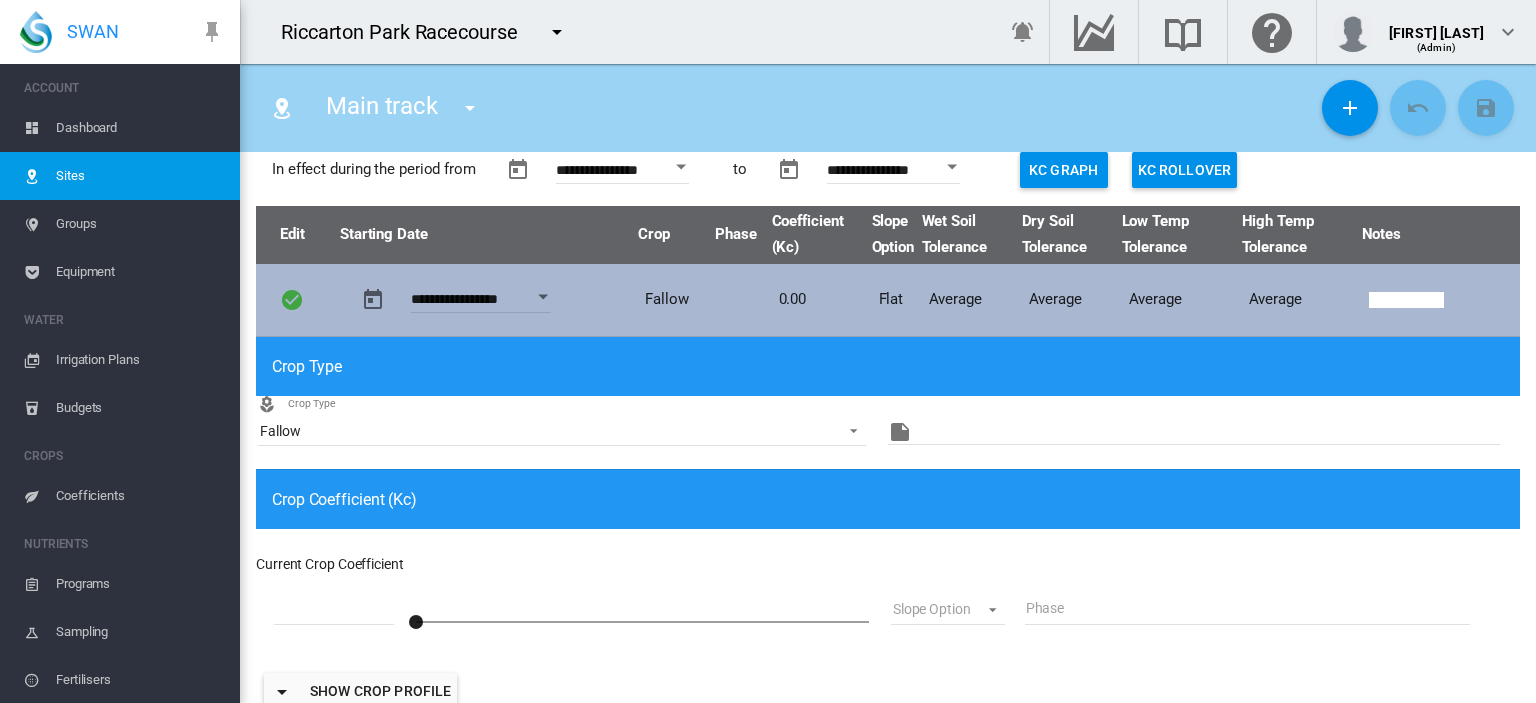 scroll, scrollTop: 139, scrollLeft: 0, axis: vertical 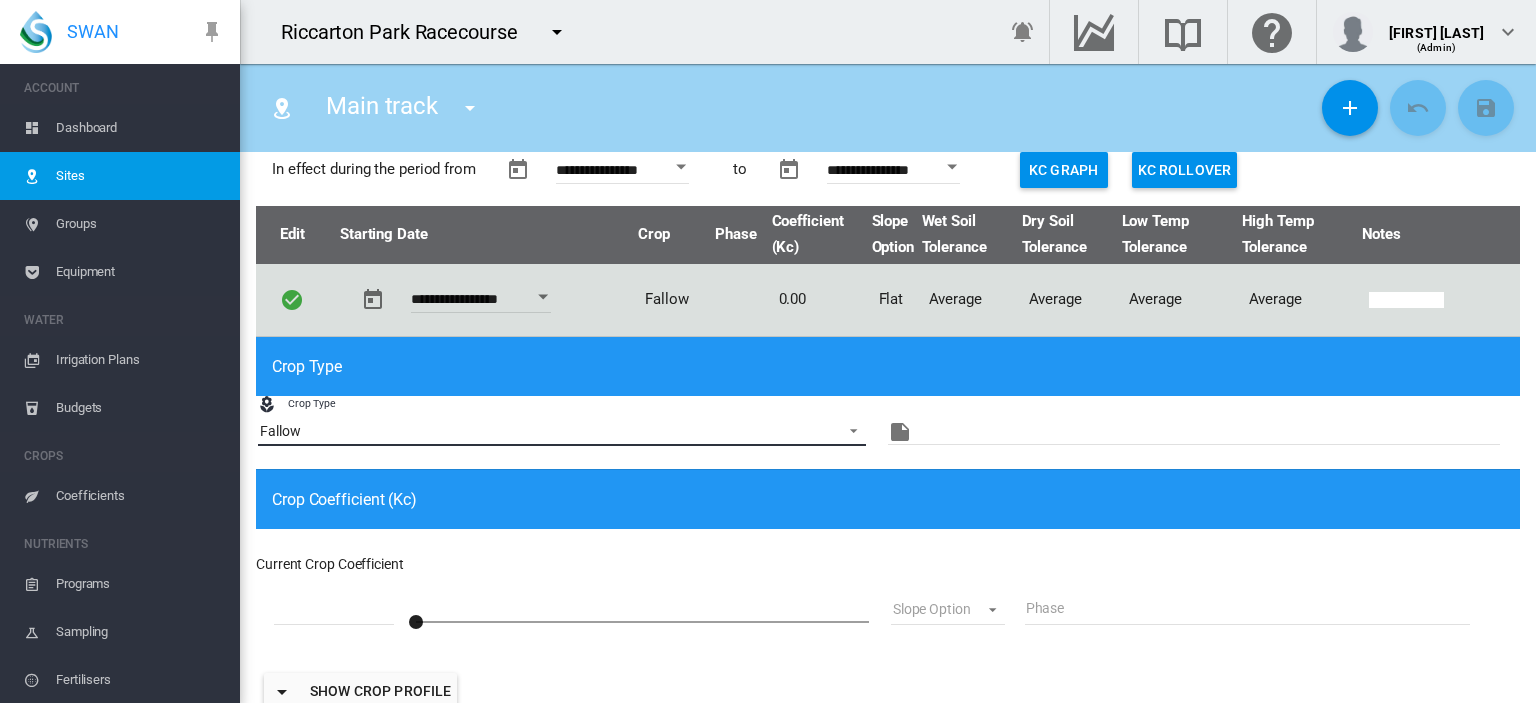 click on "Fallow" at bounding box center (546, 432) 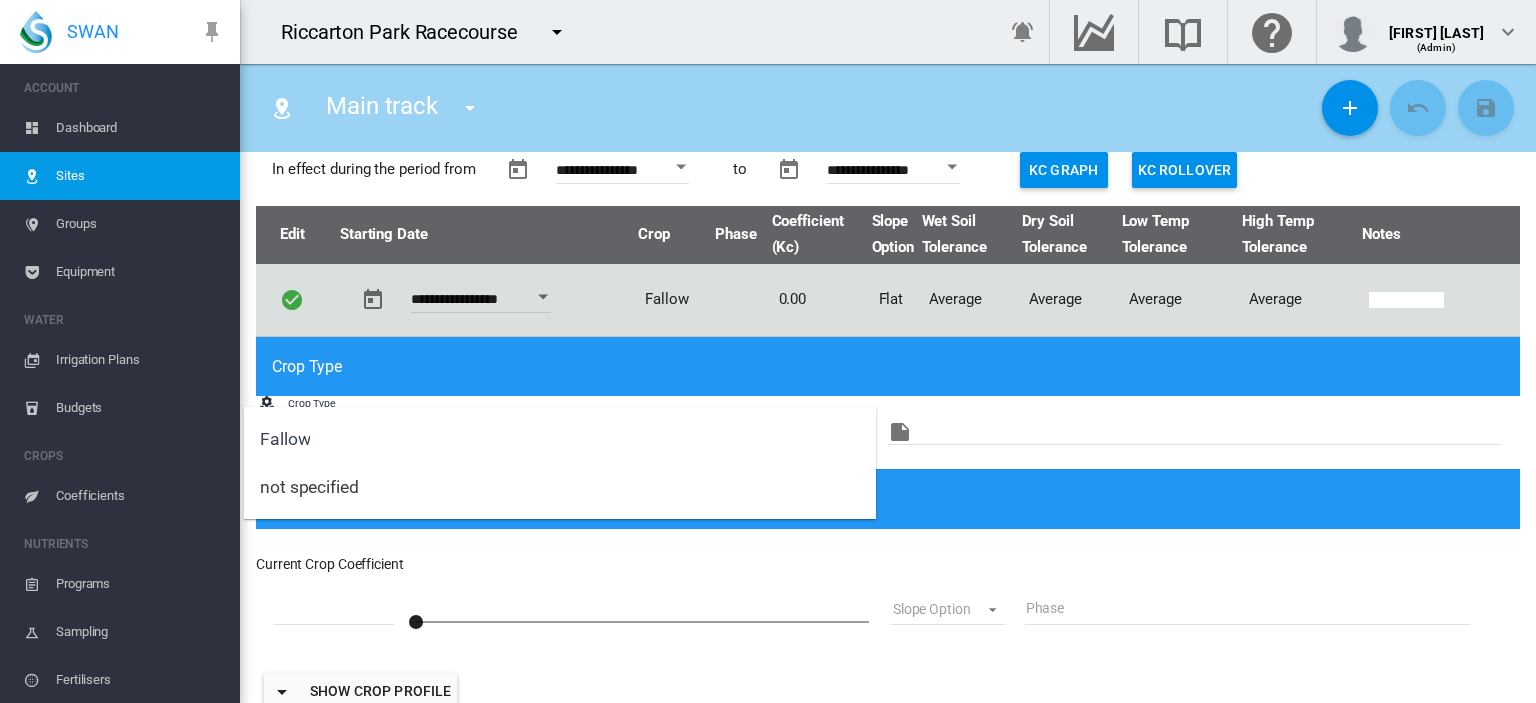 click at bounding box center [768, 351] 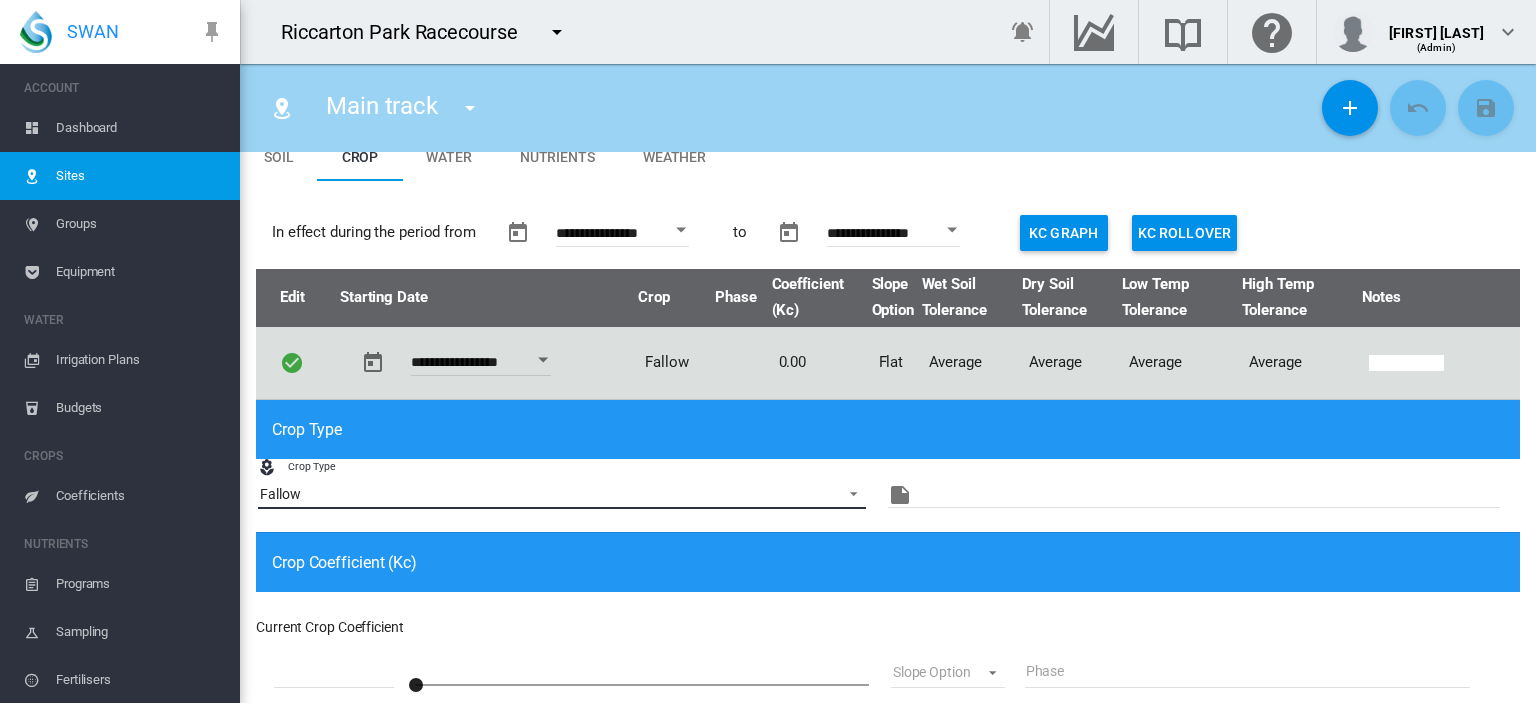 scroll, scrollTop: 0, scrollLeft: 0, axis: both 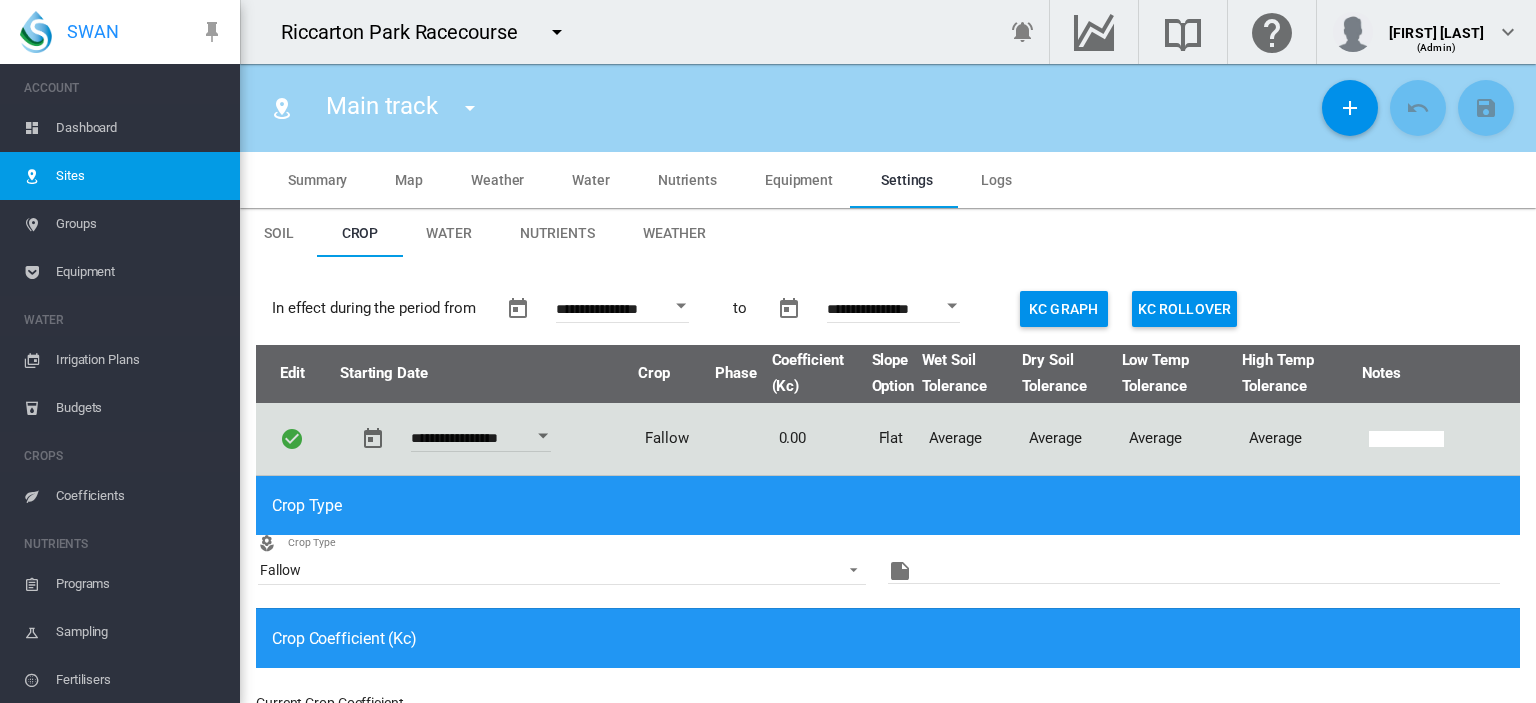click on "Coefficients" at bounding box center (140, 496) 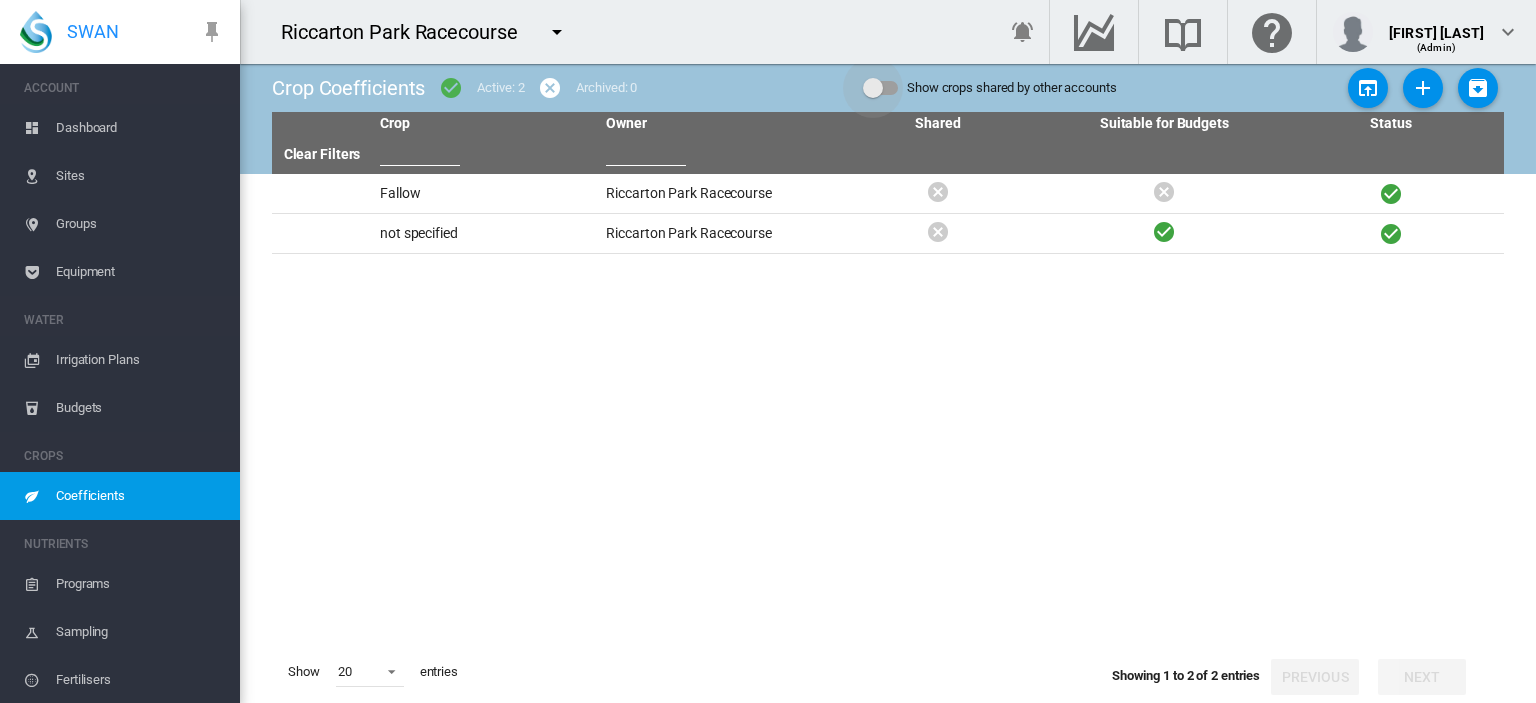 click at bounding box center (873, 88) 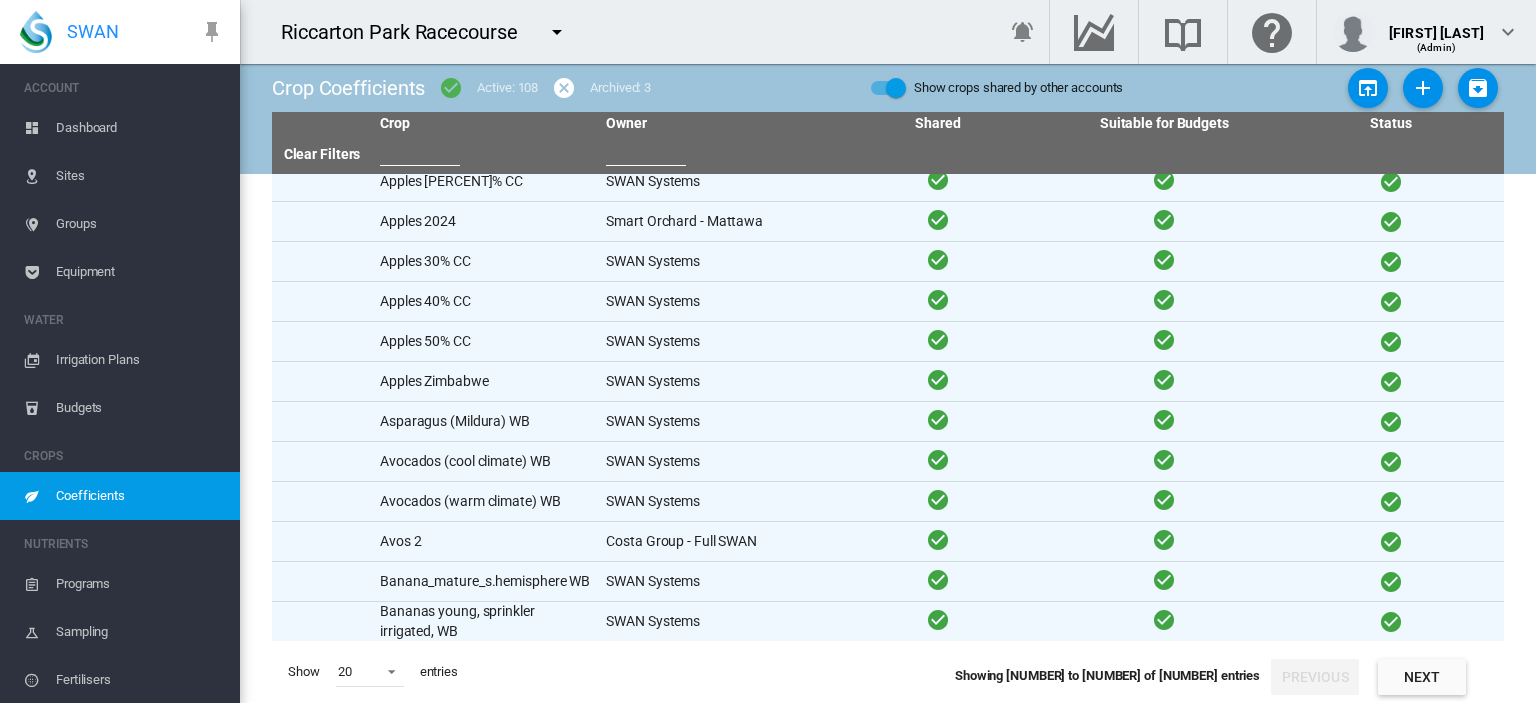 scroll, scrollTop: 332, scrollLeft: 0, axis: vertical 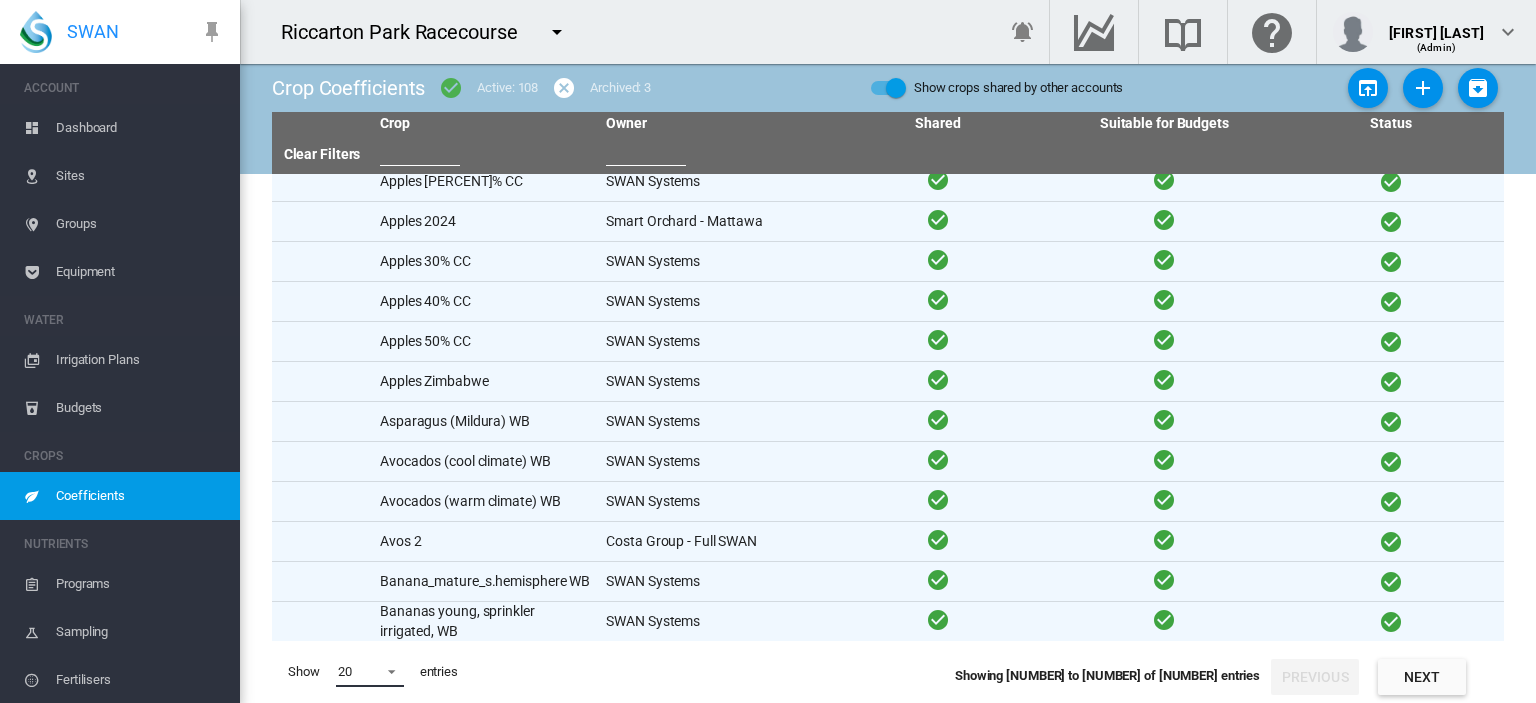click at bounding box center [386, 670] 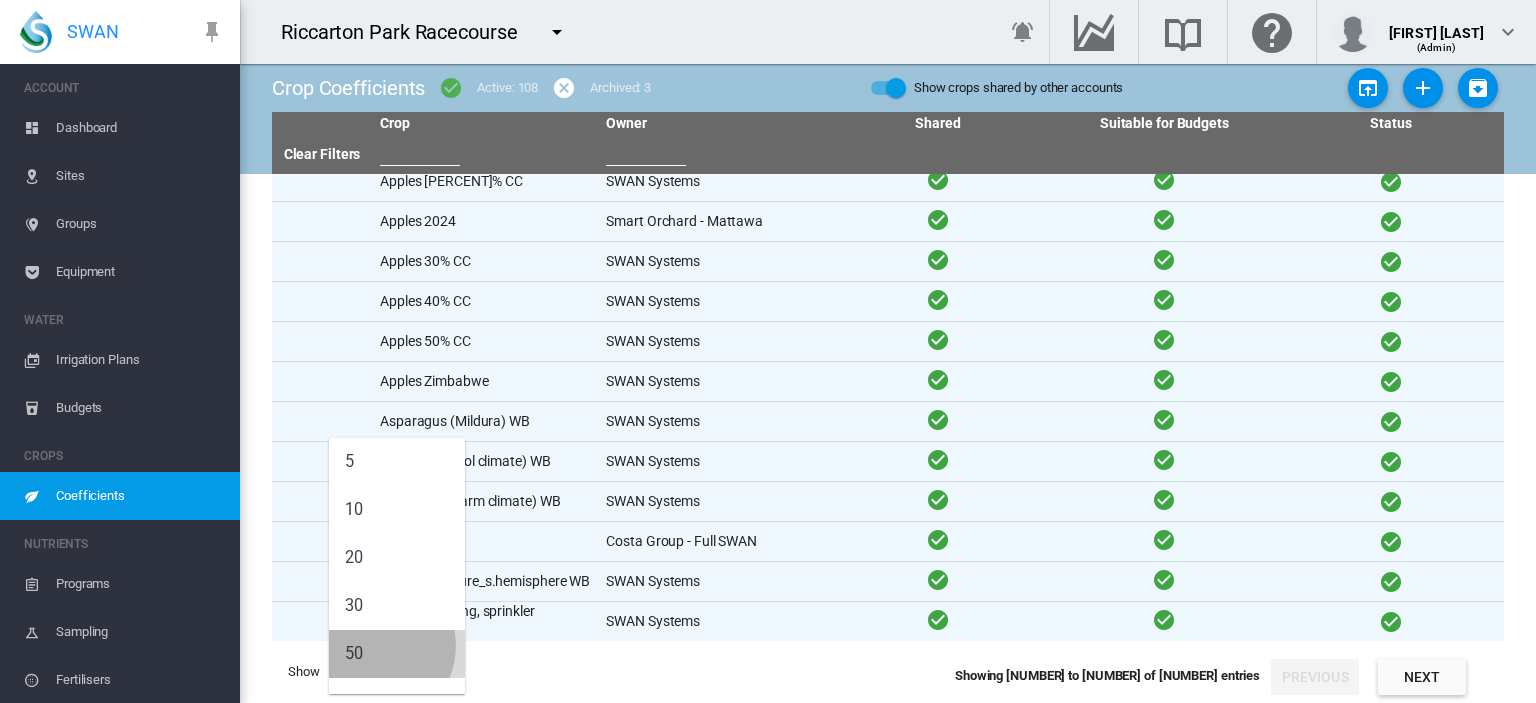 click on "50" at bounding box center (397, 654) 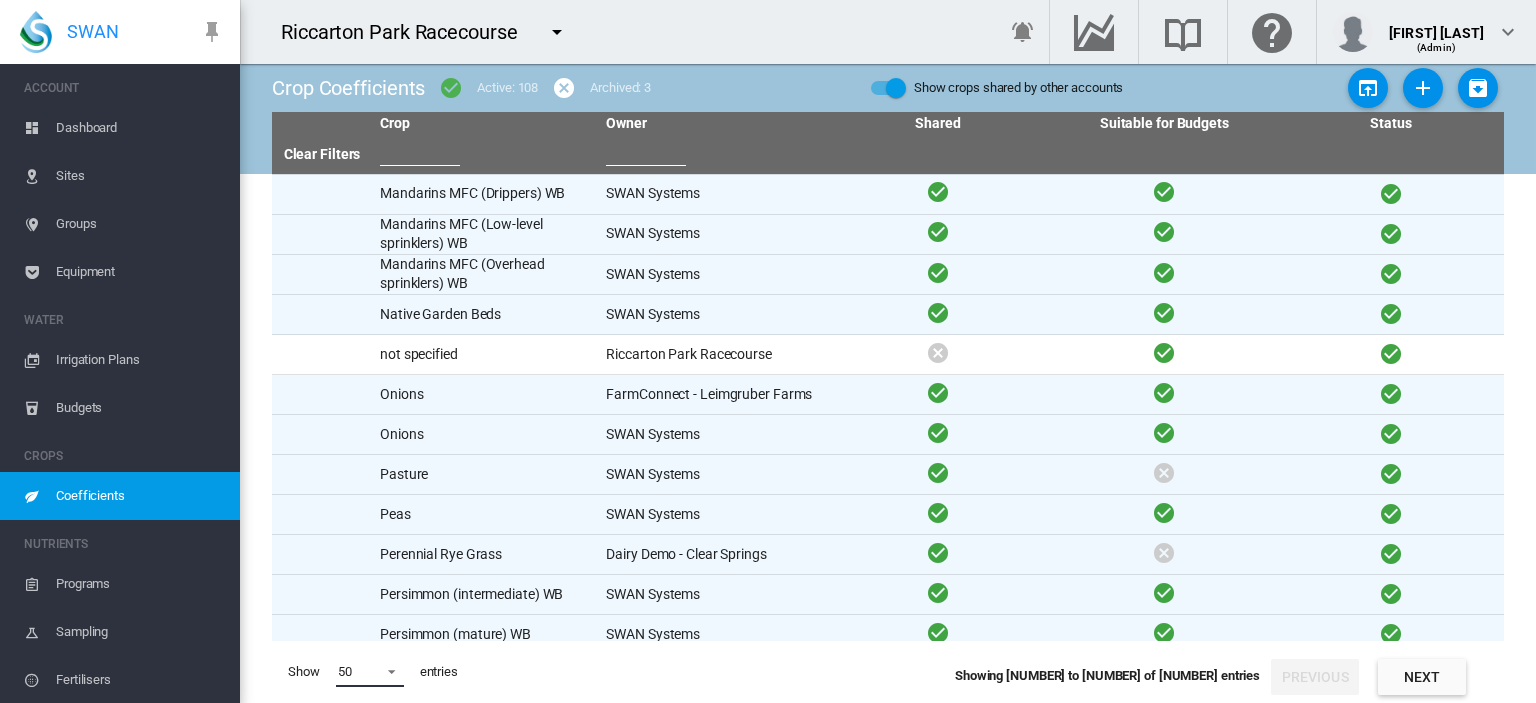 scroll, scrollTop: 1532, scrollLeft: 0, axis: vertical 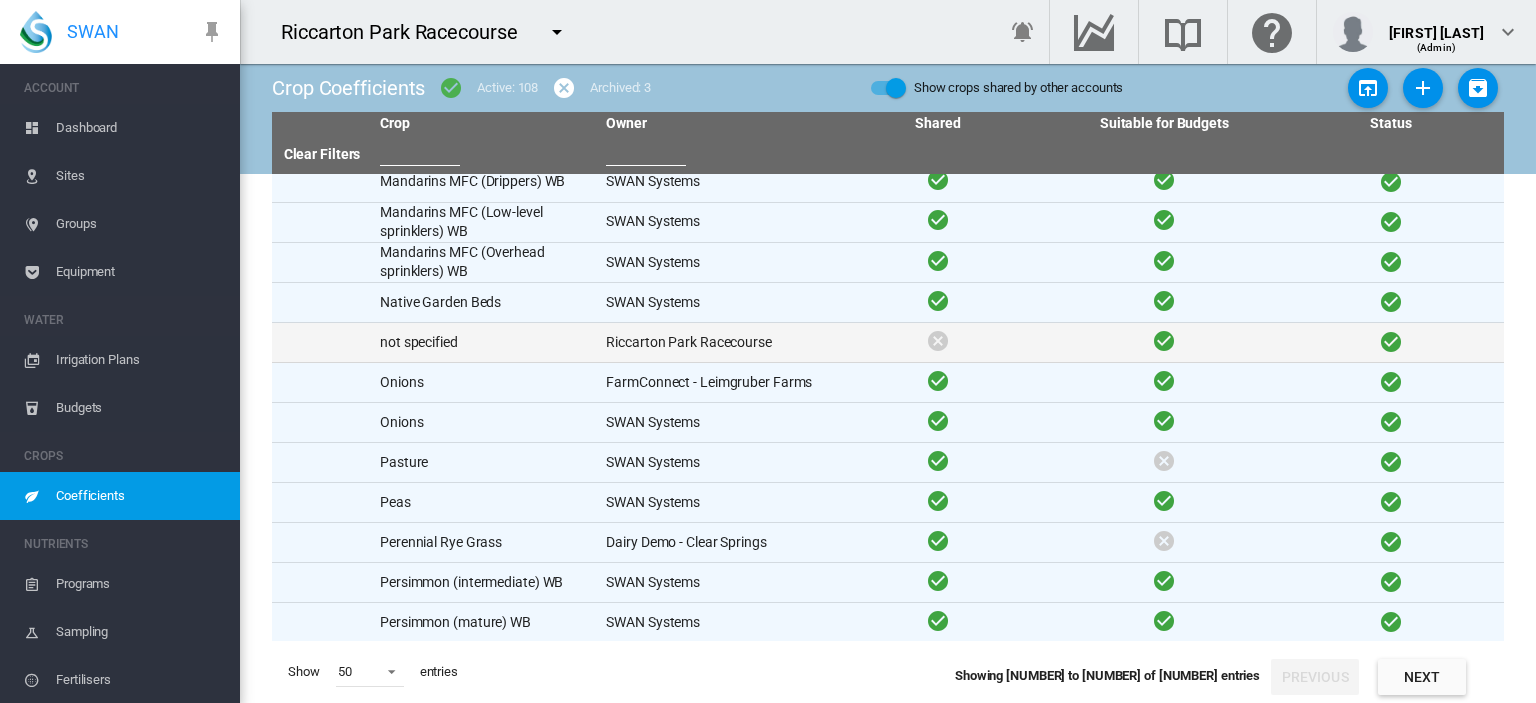 click on "Riccarton Park Racecourse" at bounding box center [711, 342] 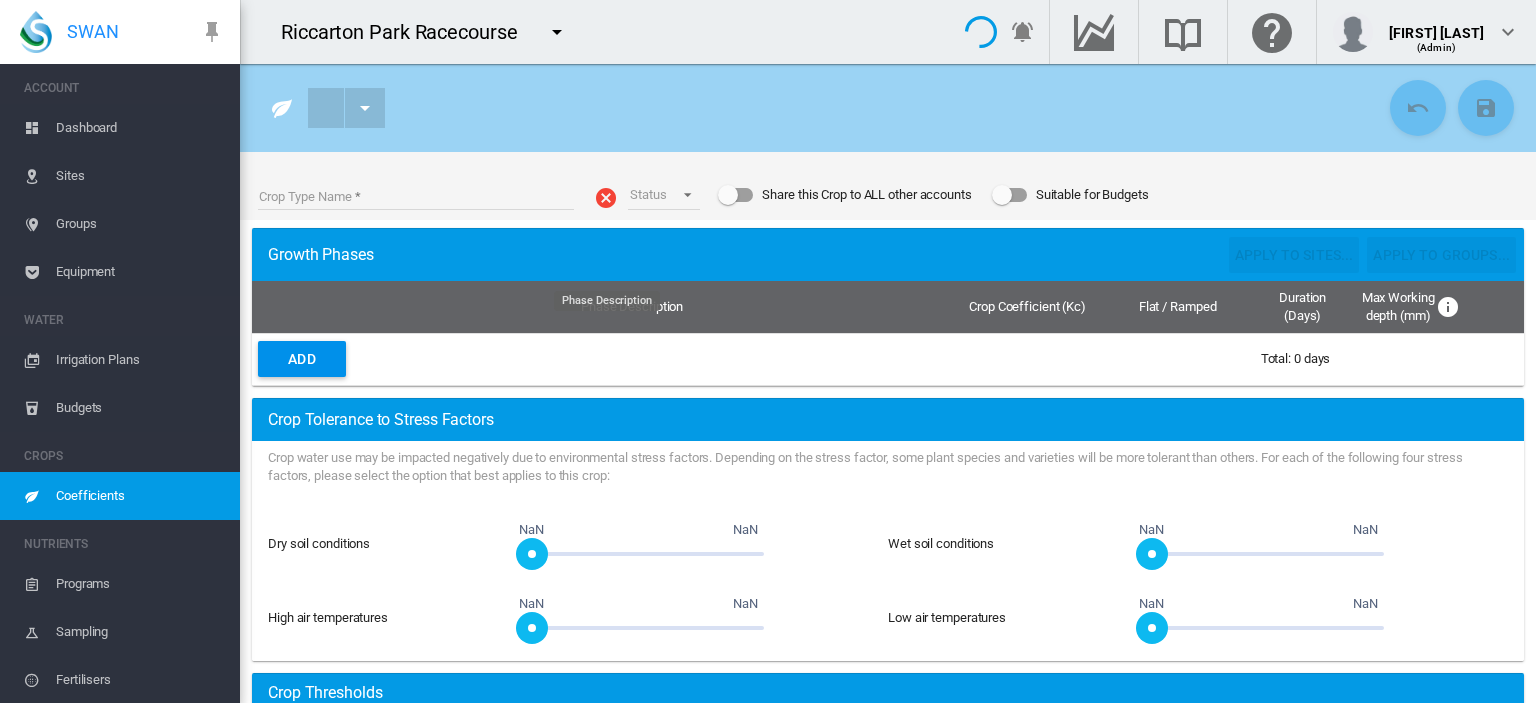 type on "**********" 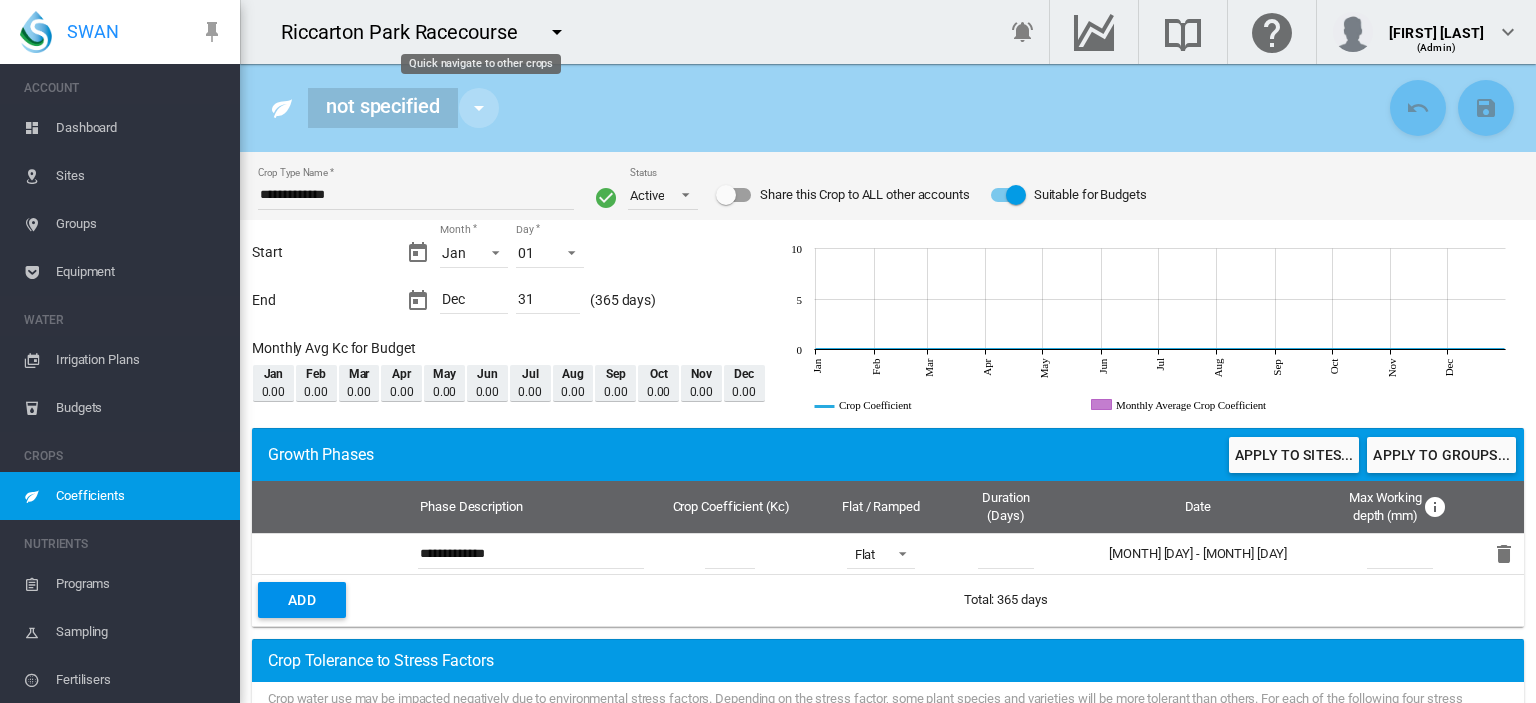 click at bounding box center [479, 108] 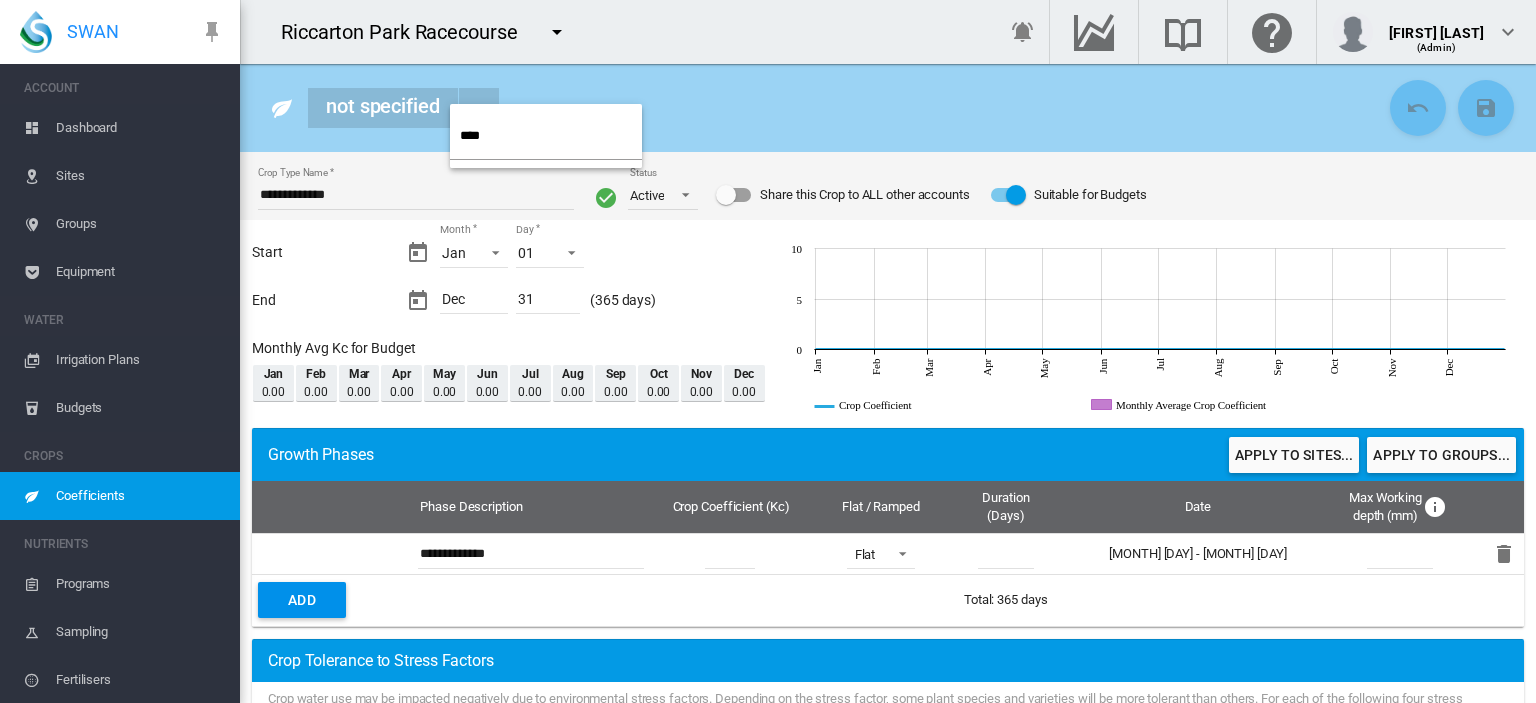 type on "****" 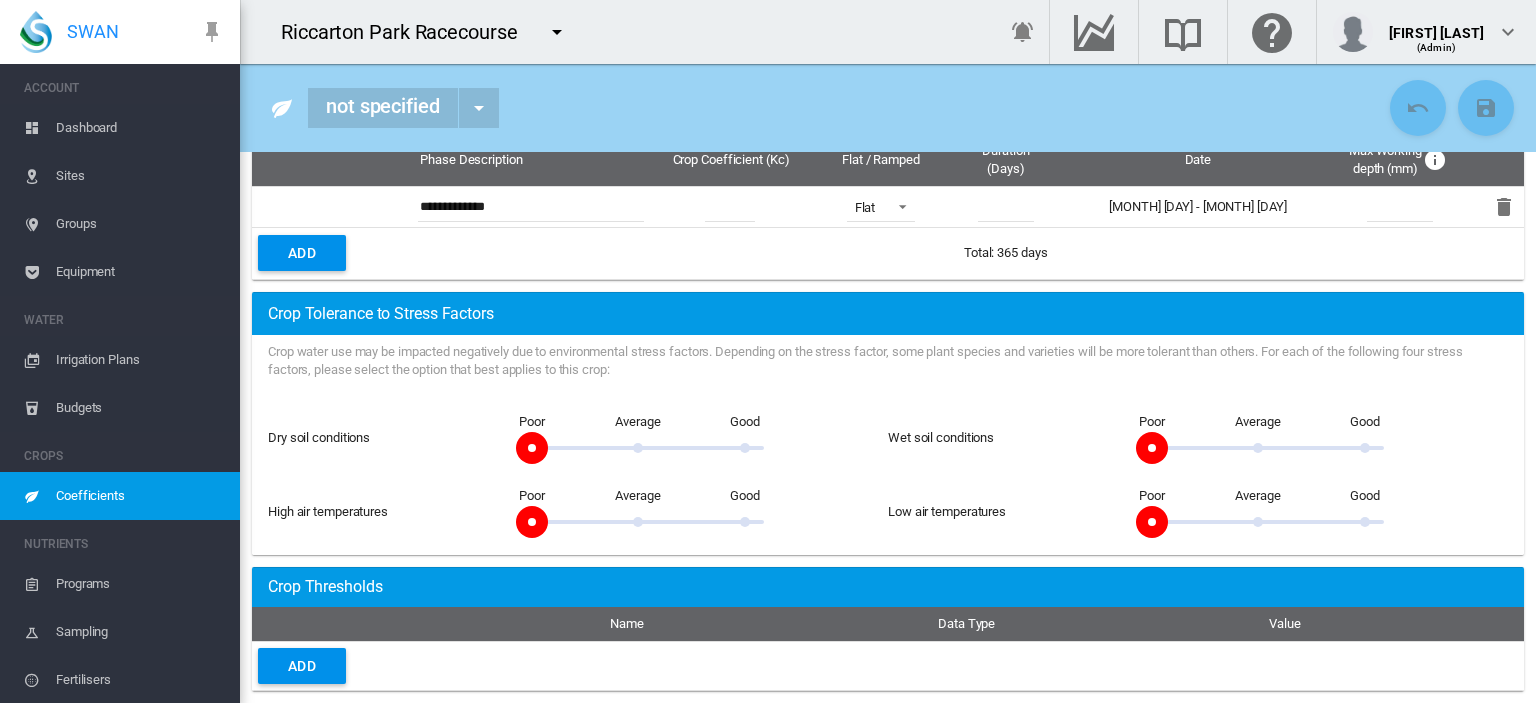 scroll, scrollTop: 367, scrollLeft: 0, axis: vertical 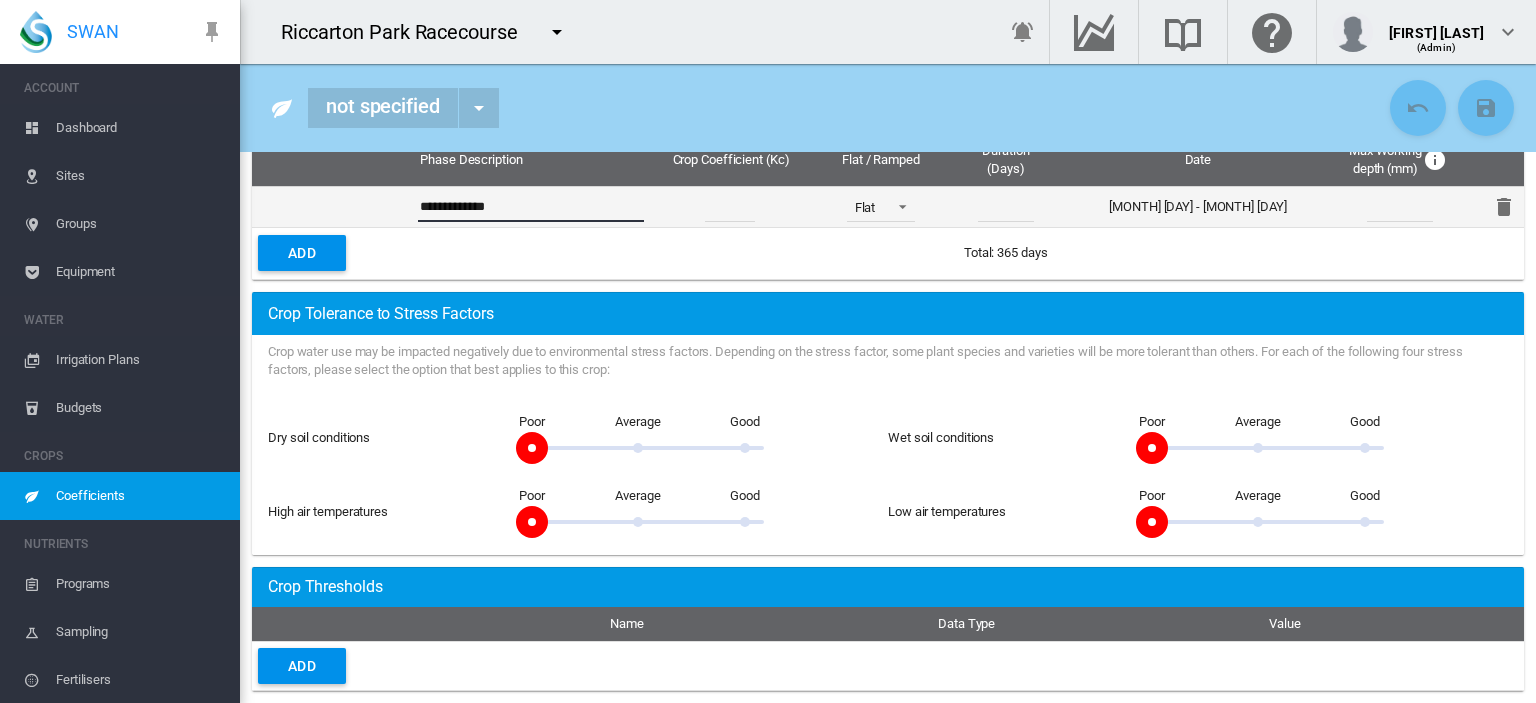 click on "**********" at bounding box center [531, 207] 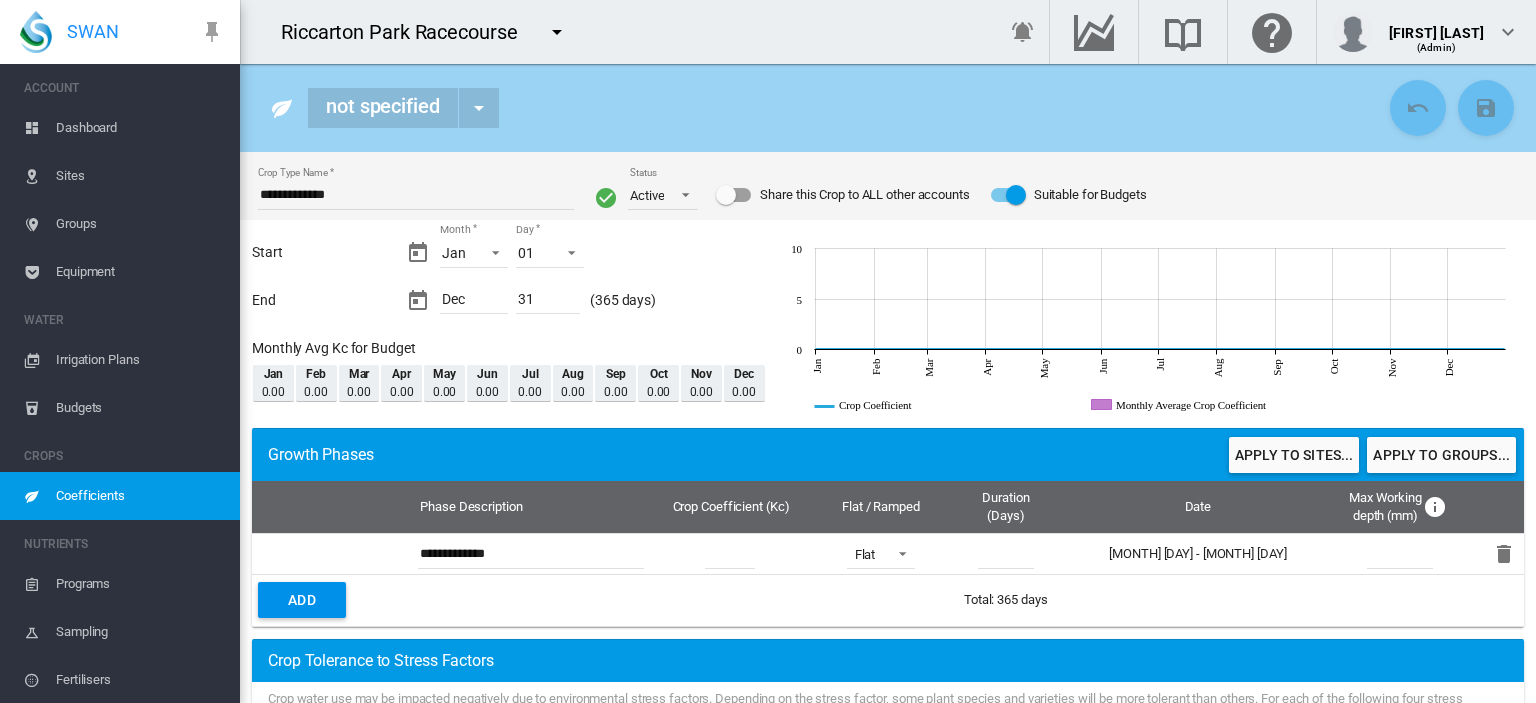 scroll, scrollTop: 0, scrollLeft: 0, axis: both 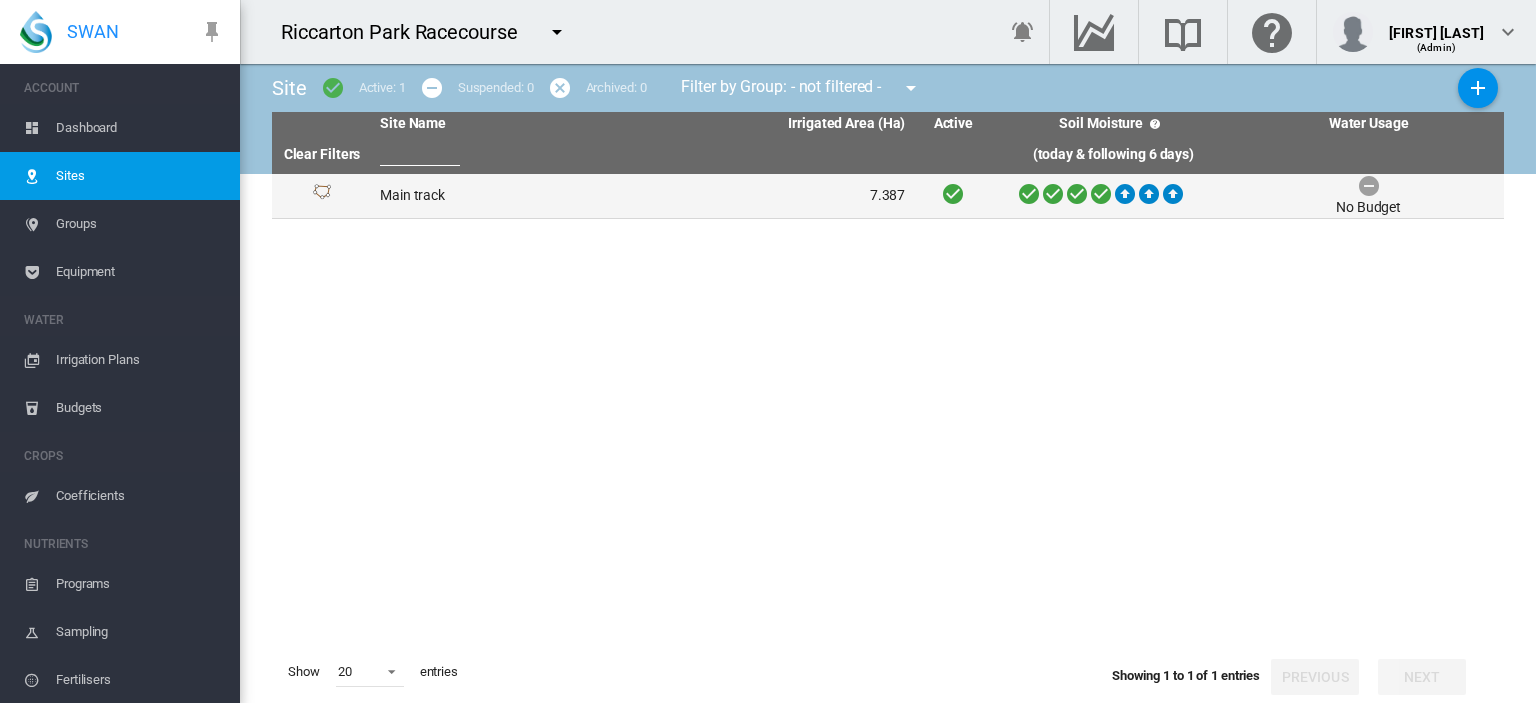 click on "Main track" at bounding box center (507, 196) 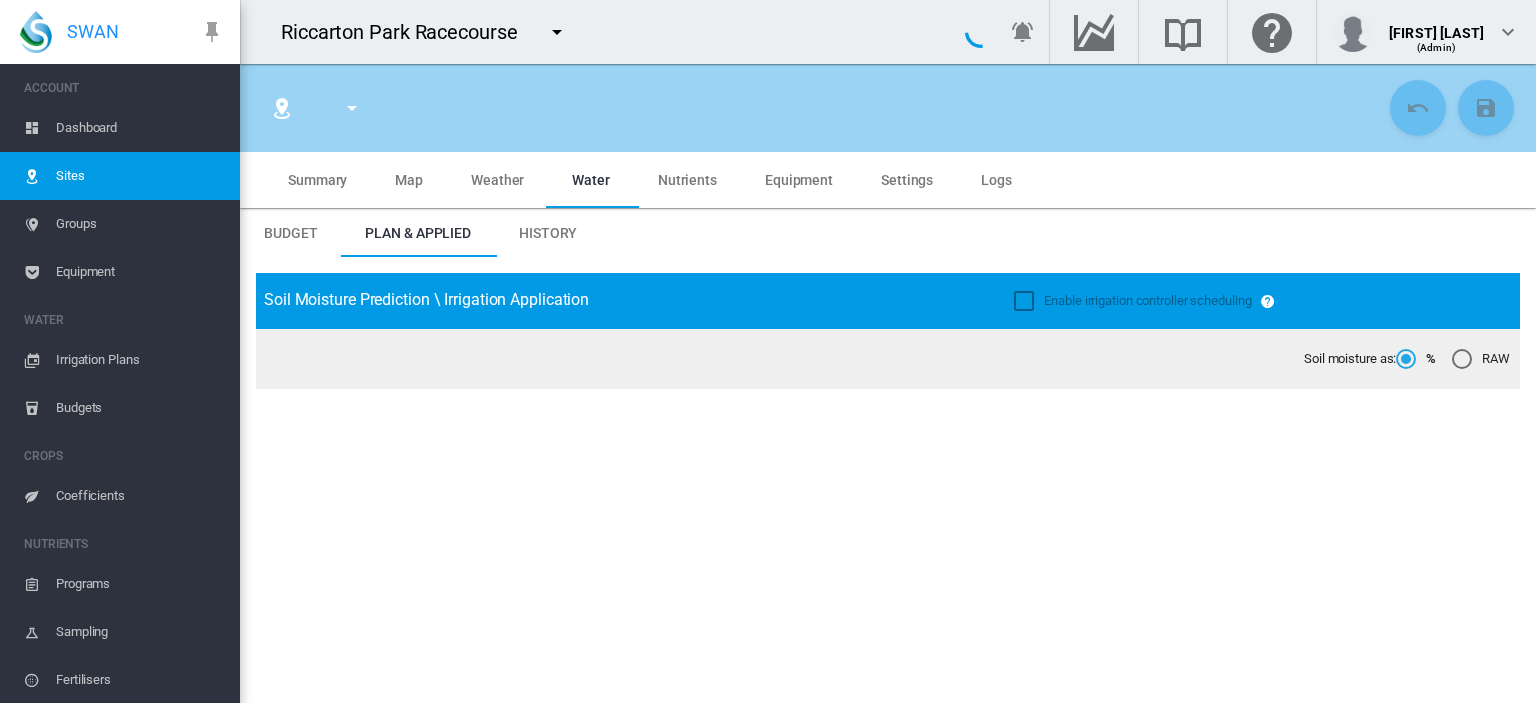 type on "*****" 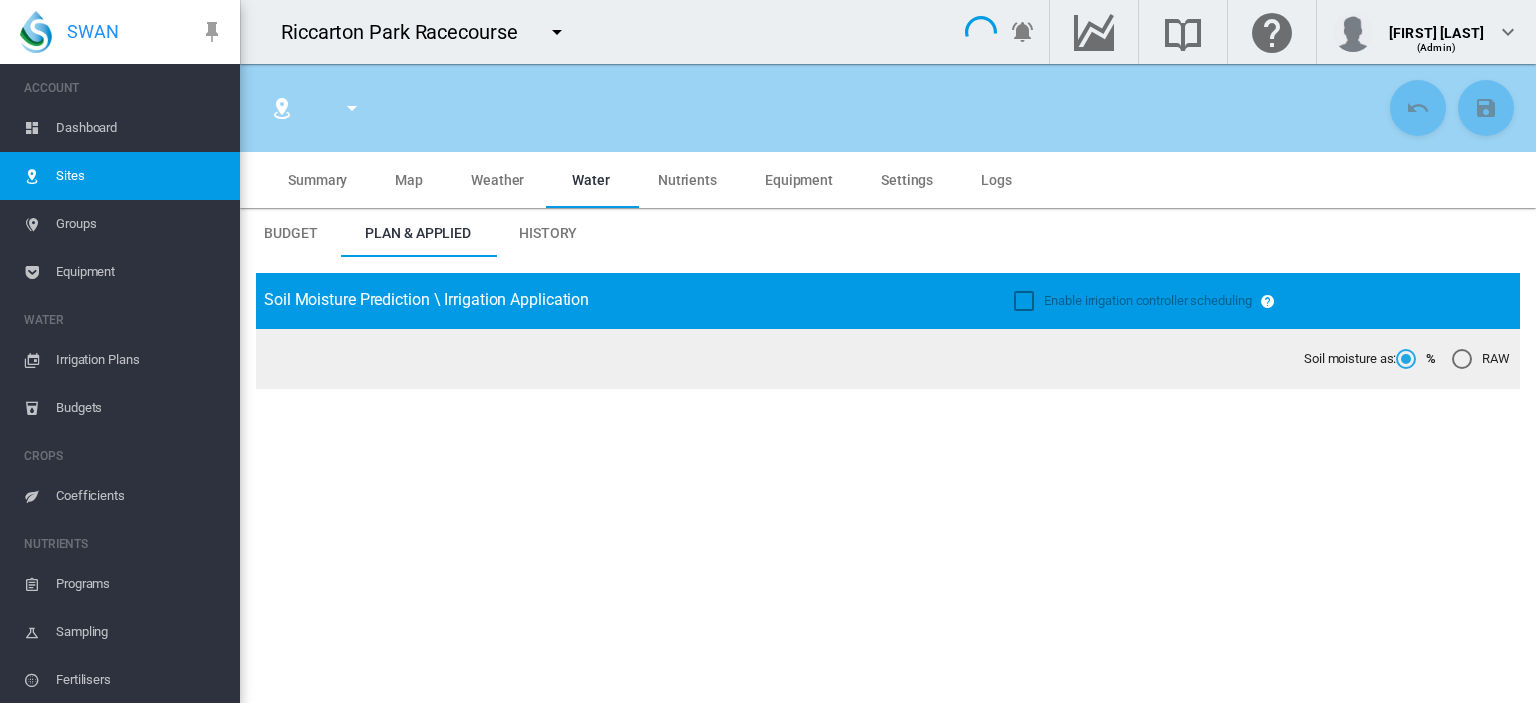 type on "**********" 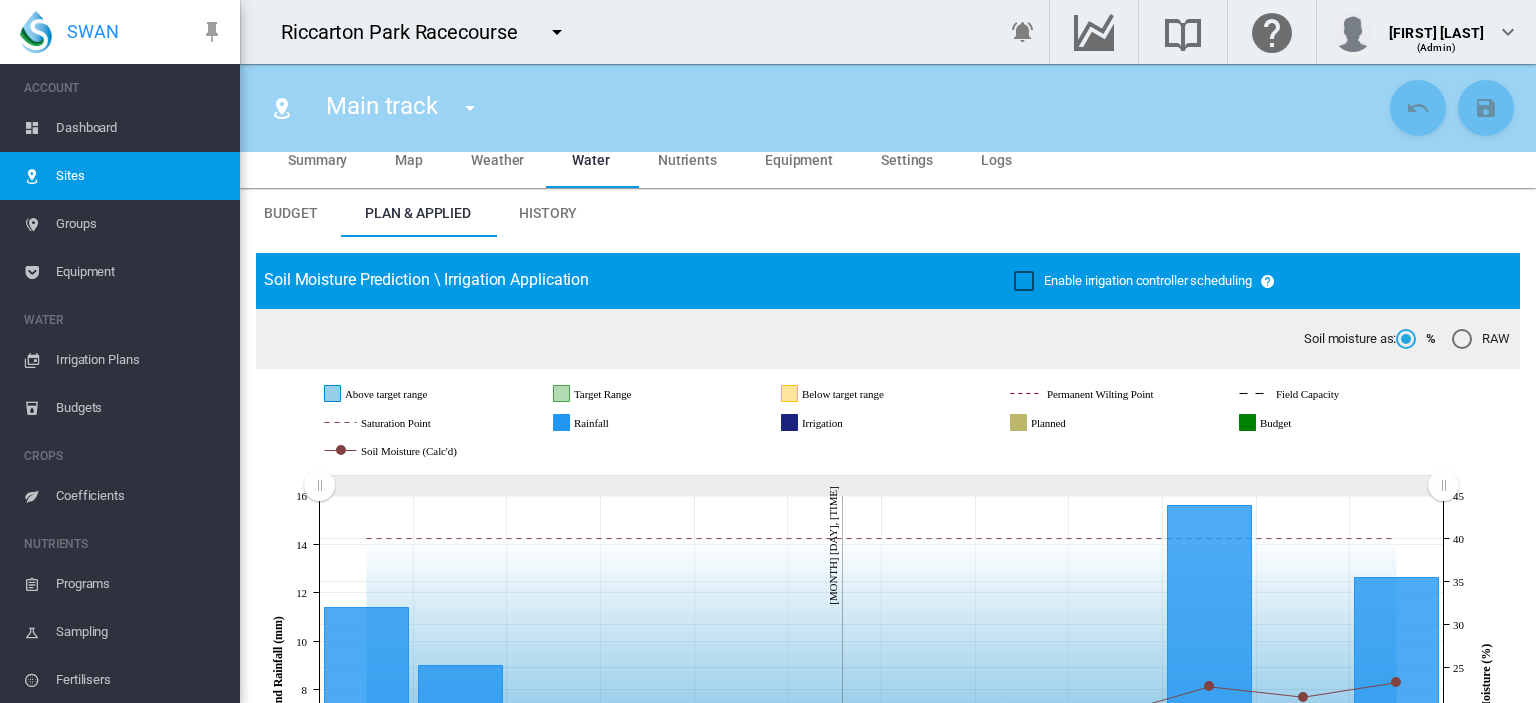 scroll, scrollTop: 0, scrollLeft: 0, axis: both 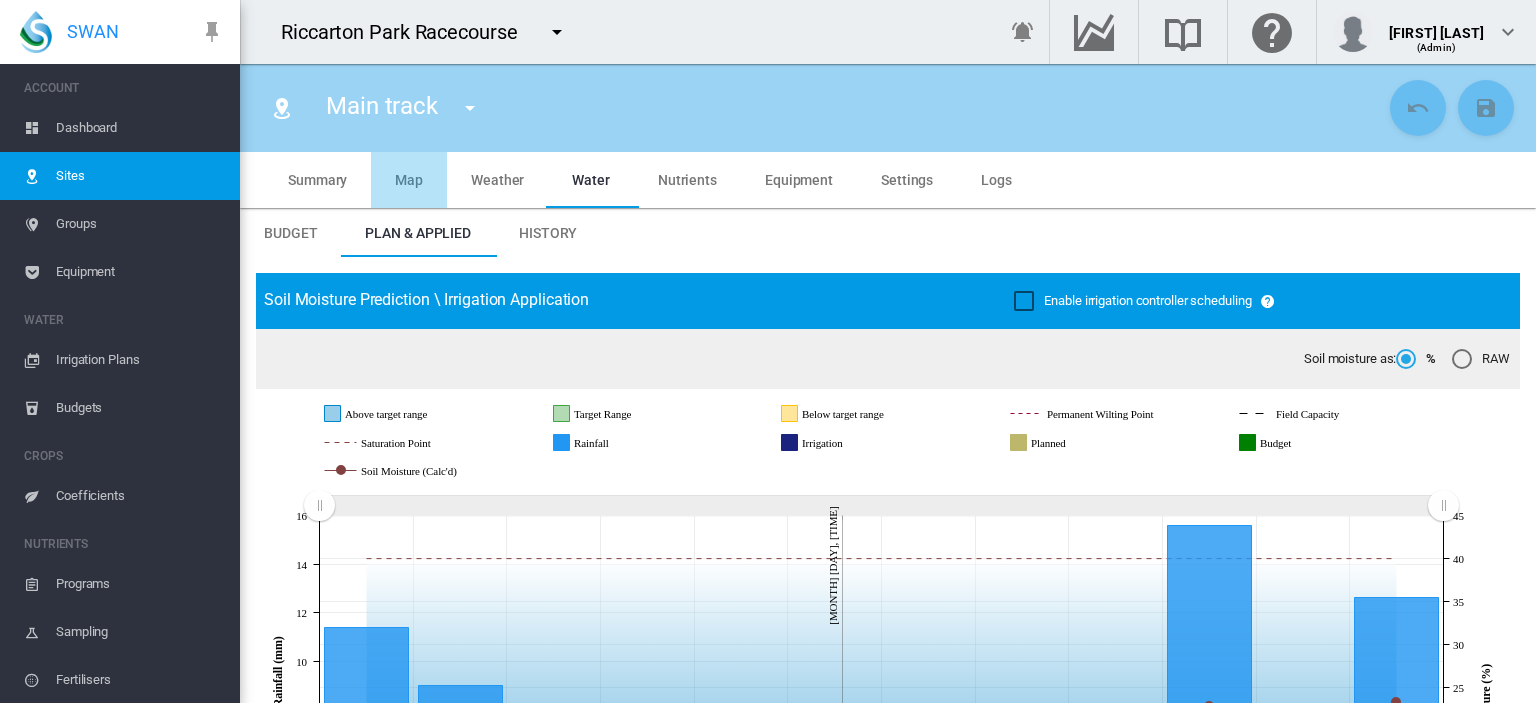 click on "Map" at bounding box center [409, 180] 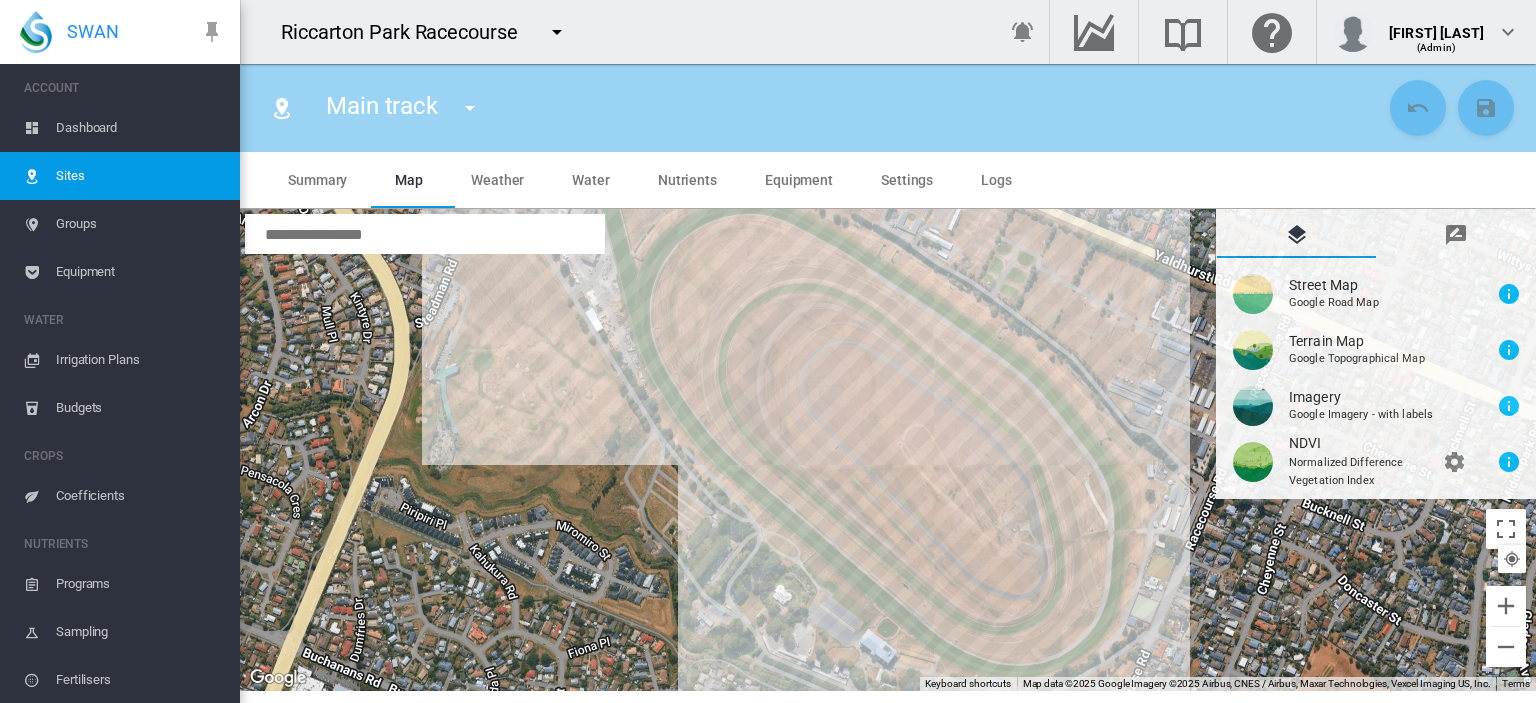 drag, startPoint x: 908, startPoint y: 583, endPoint x: 891, endPoint y: 507, distance: 77.87811 